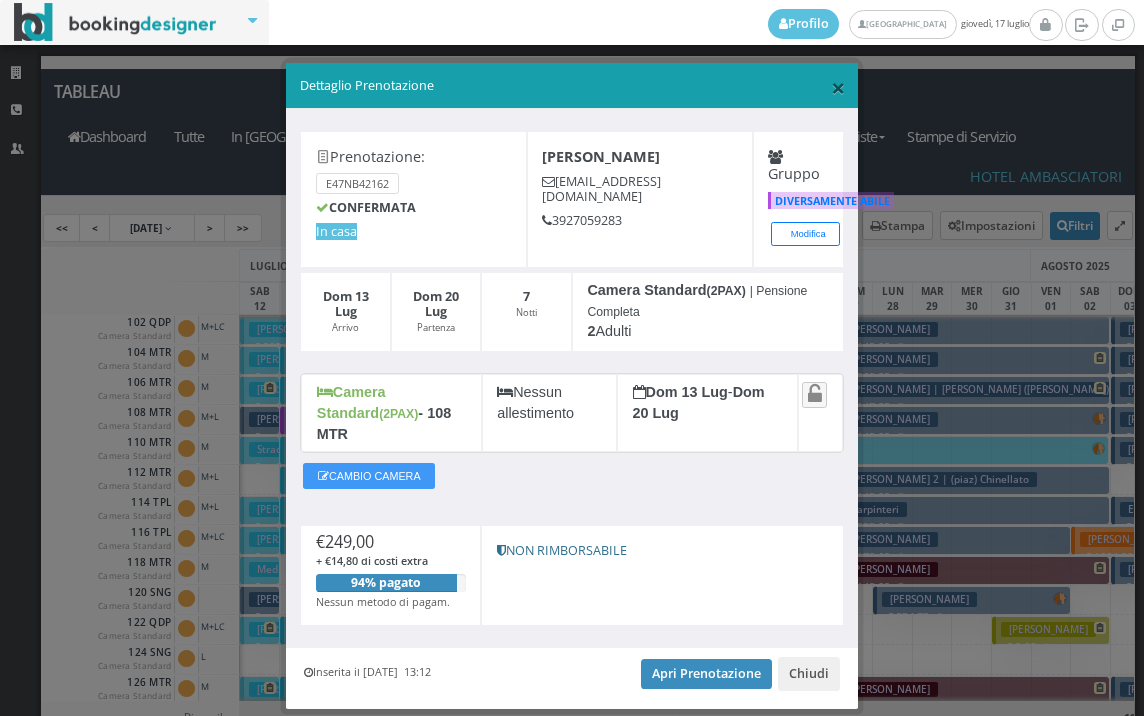scroll, scrollTop: 0, scrollLeft: 0, axis: both 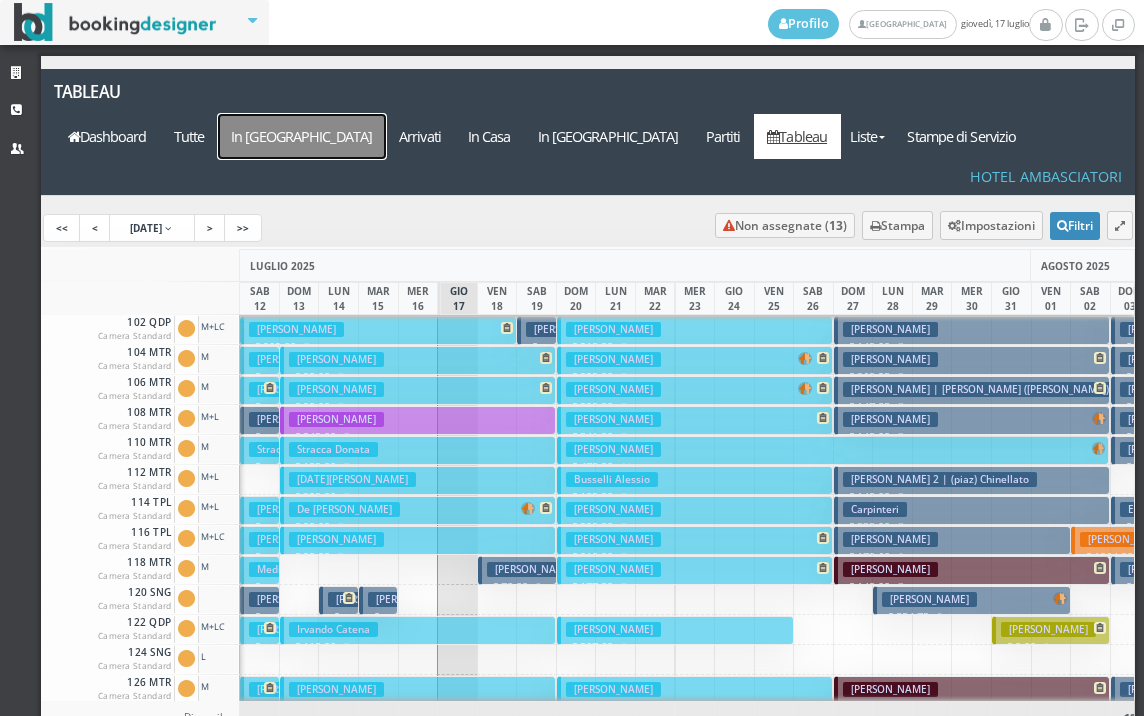 click on "In [GEOGRAPHIC_DATA]" at bounding box center (302, 136) 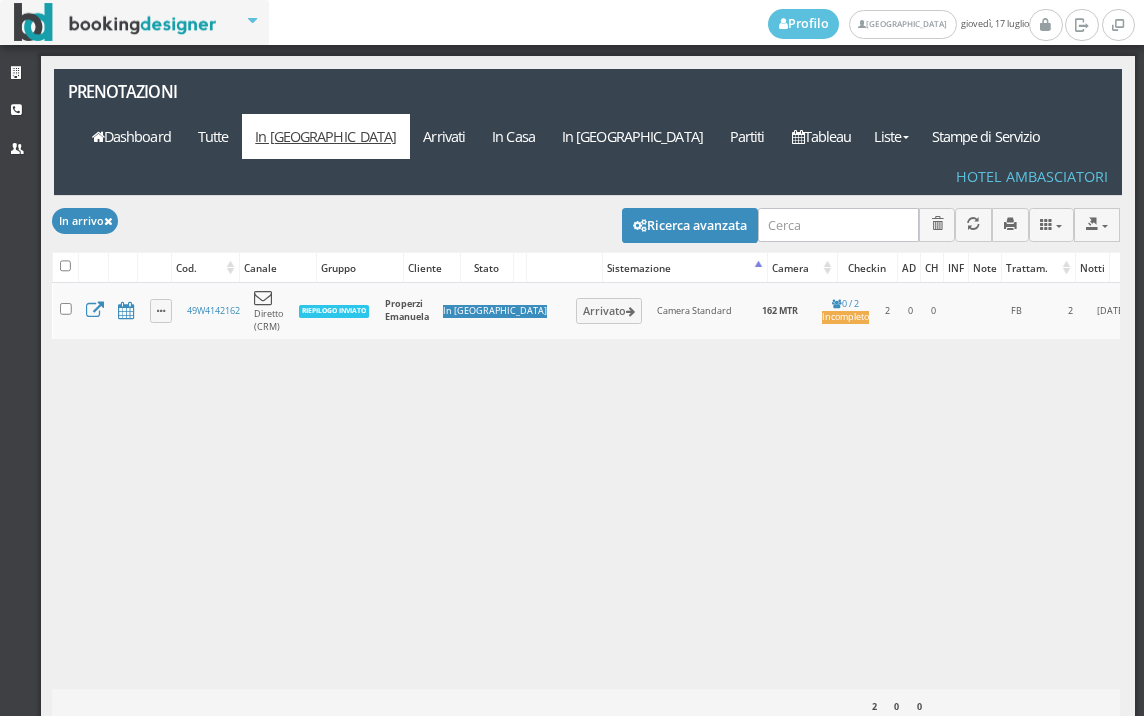 scroll, scrollTop: 0, scrollLeft: 0, axis: both 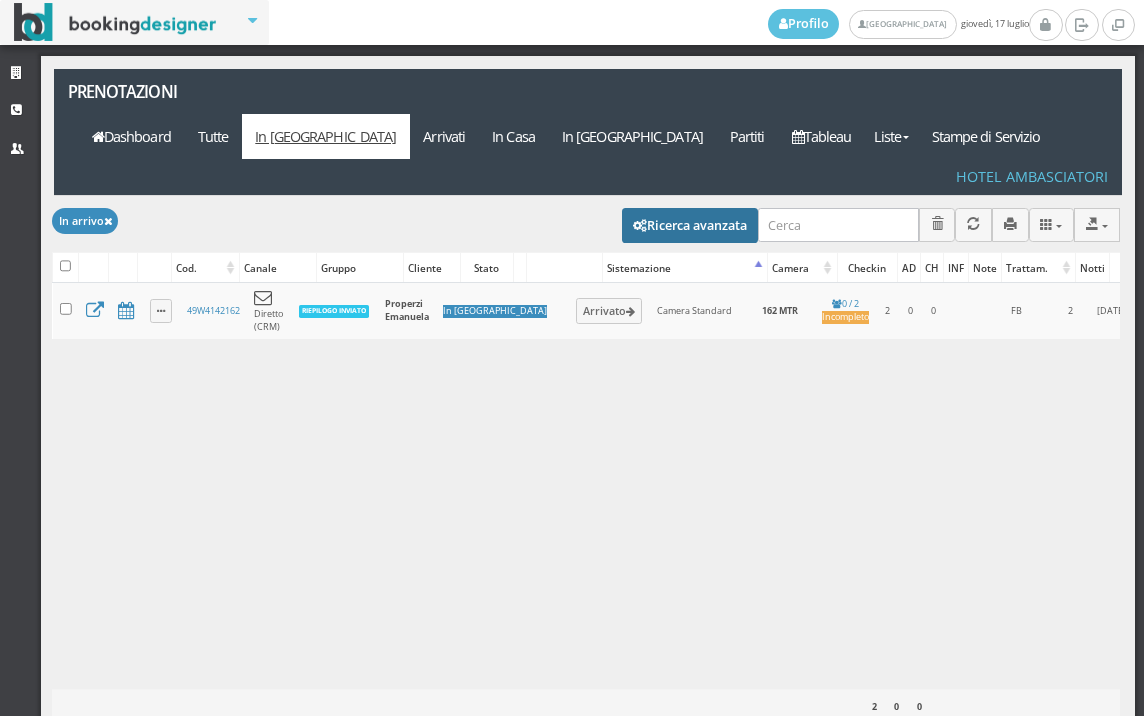 click on "Ricerca avanzata" at bounding box center [690, 225] 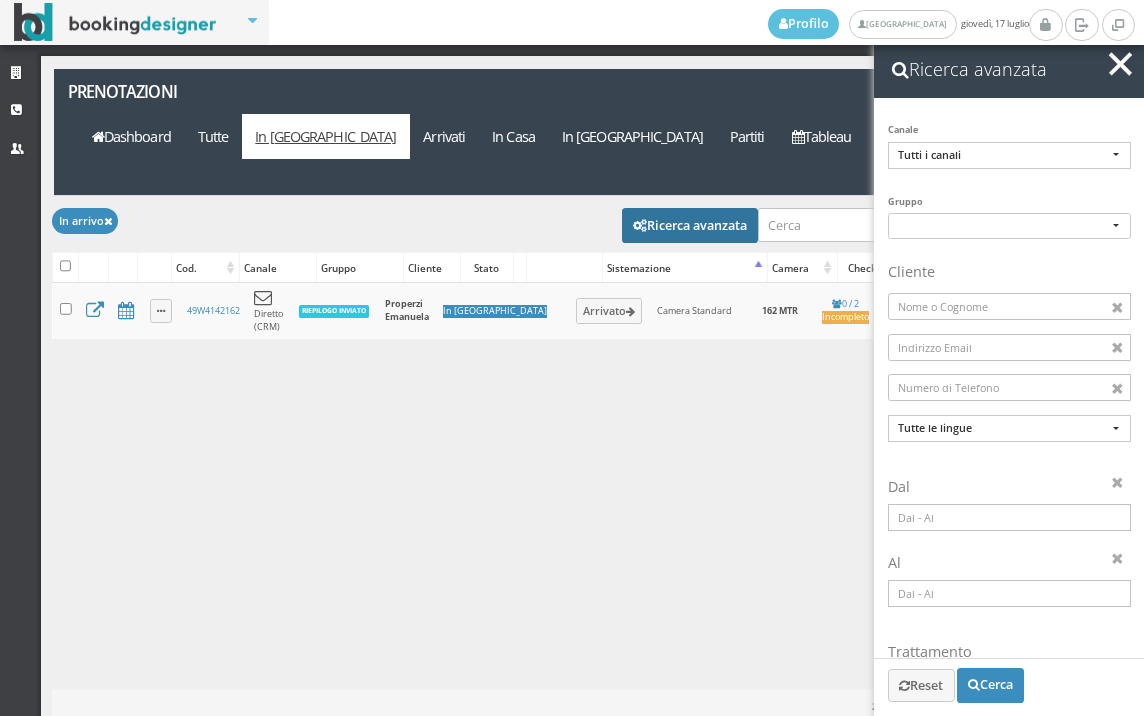 click at bounding box center (1009, 517) 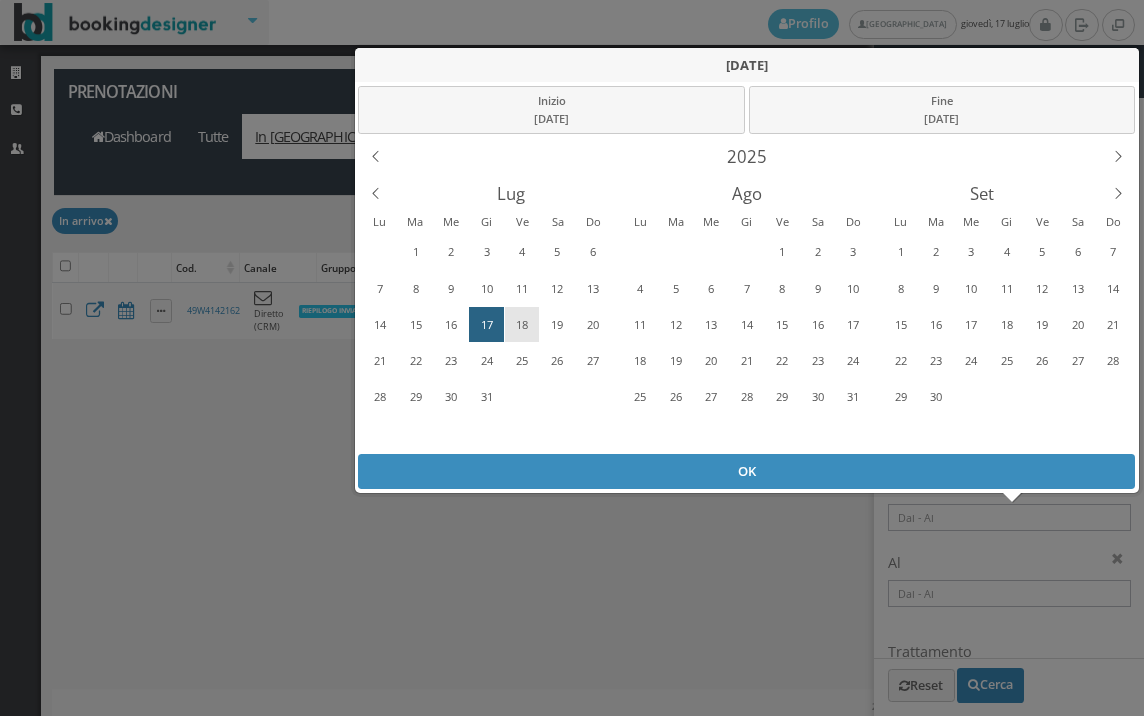 click on "18" at bounding box center (522, 325) 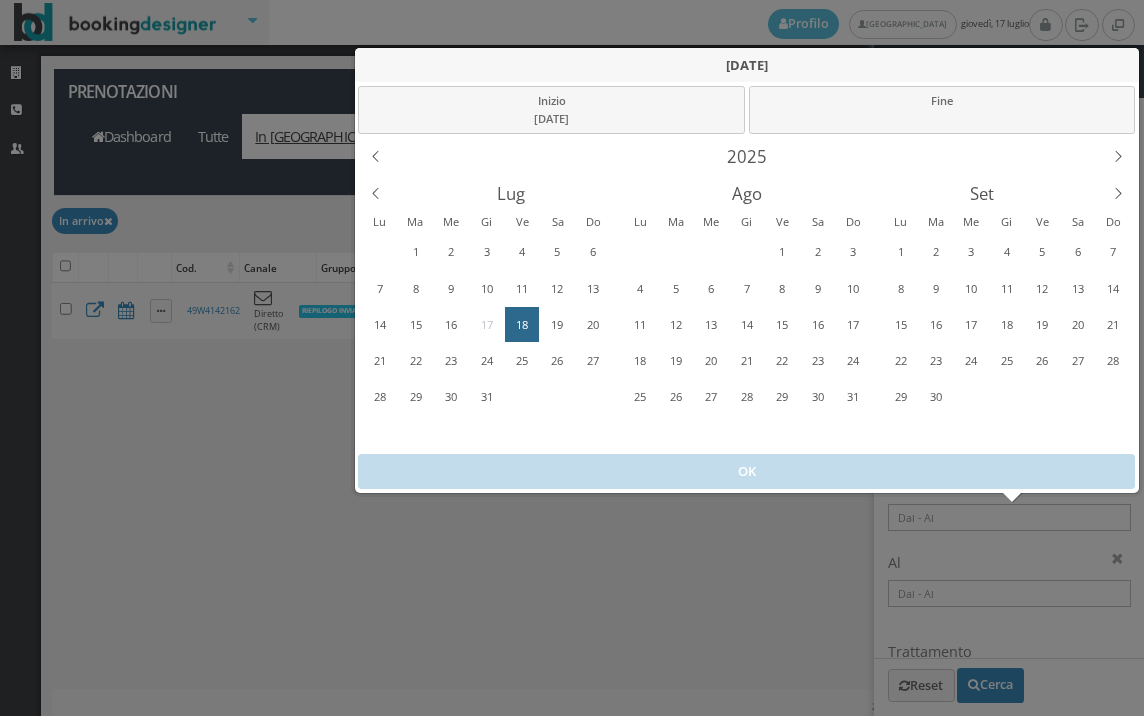 click on "18" at bounding box center (522, 325) 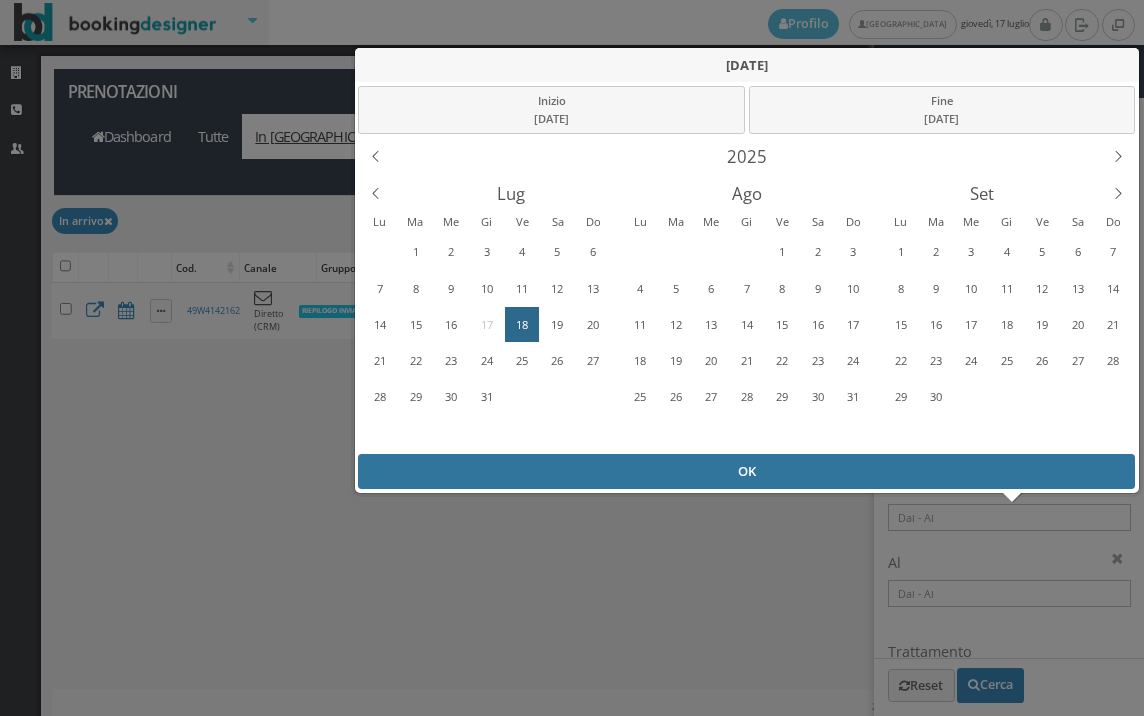 click on "OK" at bounding box center (746, 471) 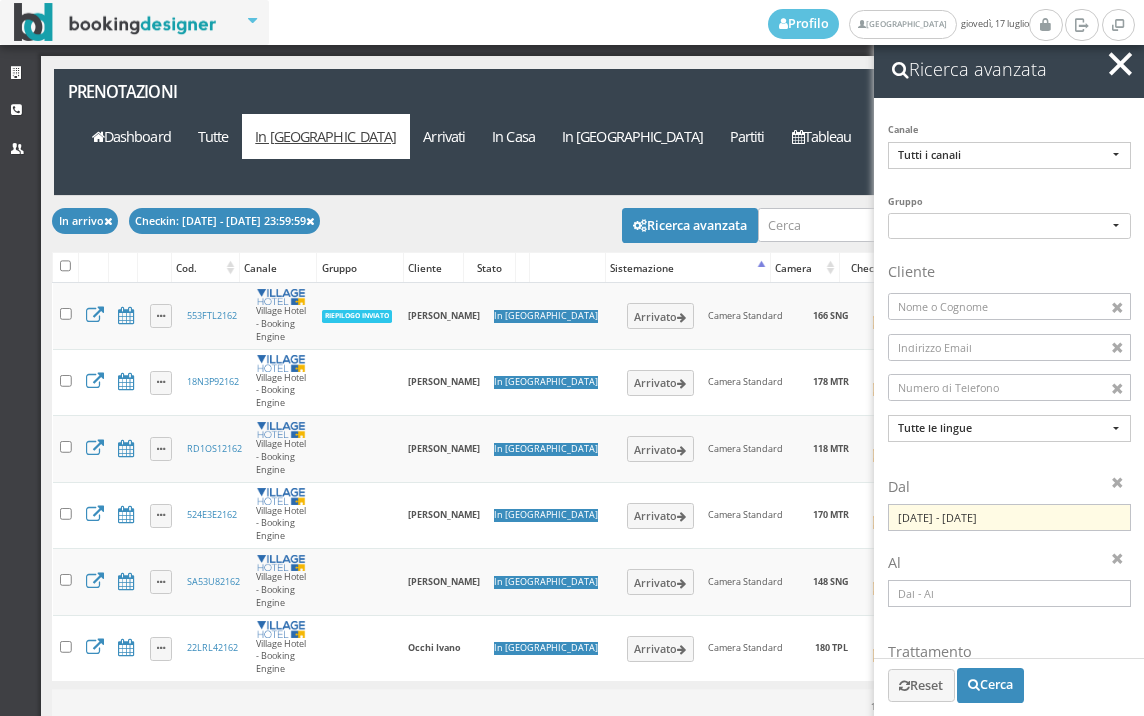 click at bounding box center [1120, 63] 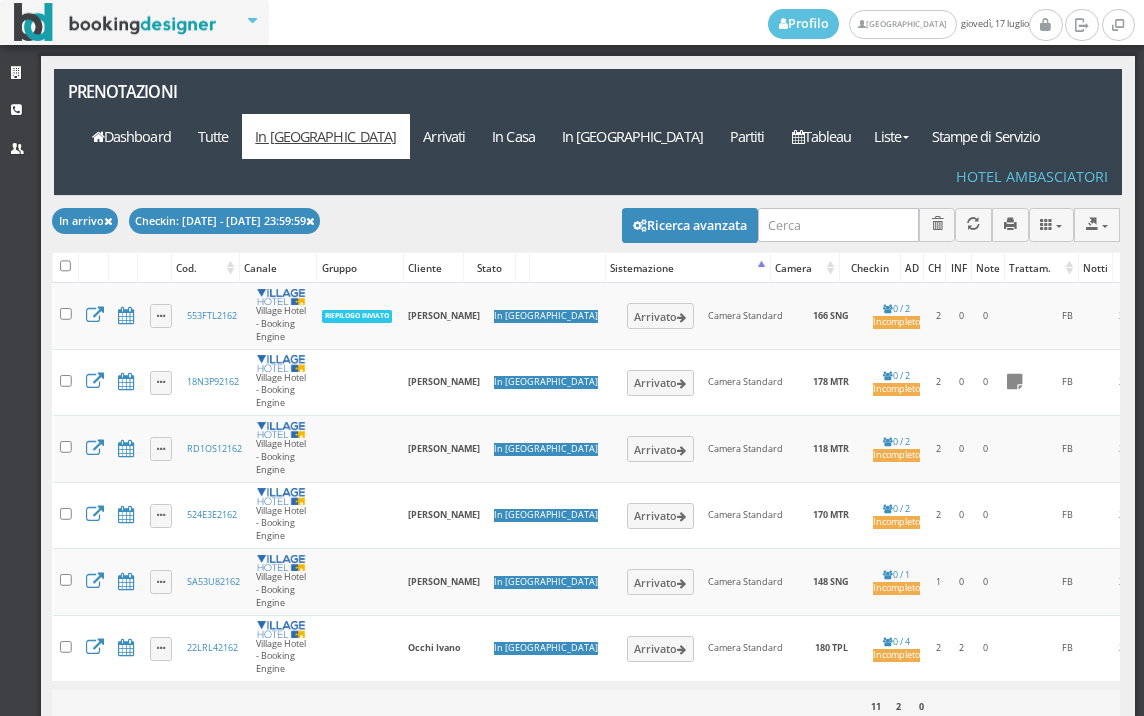 scroll, scrollTop: 0, scrollLeft: 487, axis: horizontal 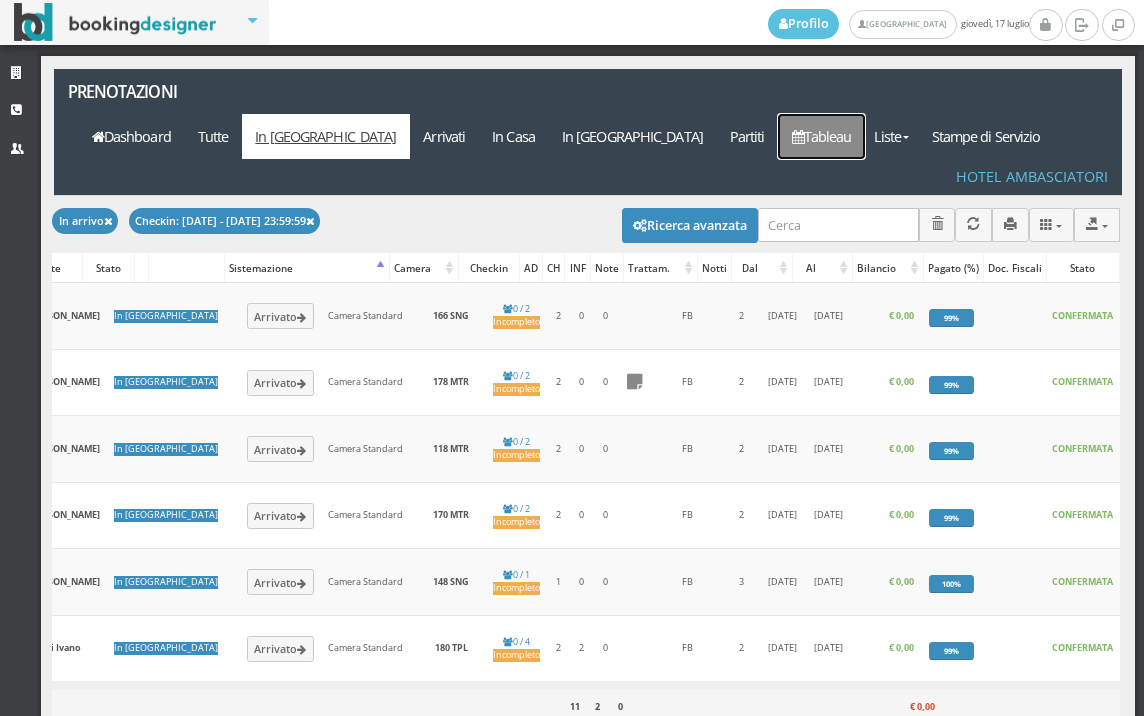 click on "Tableau" at bounding box center [821, 136] 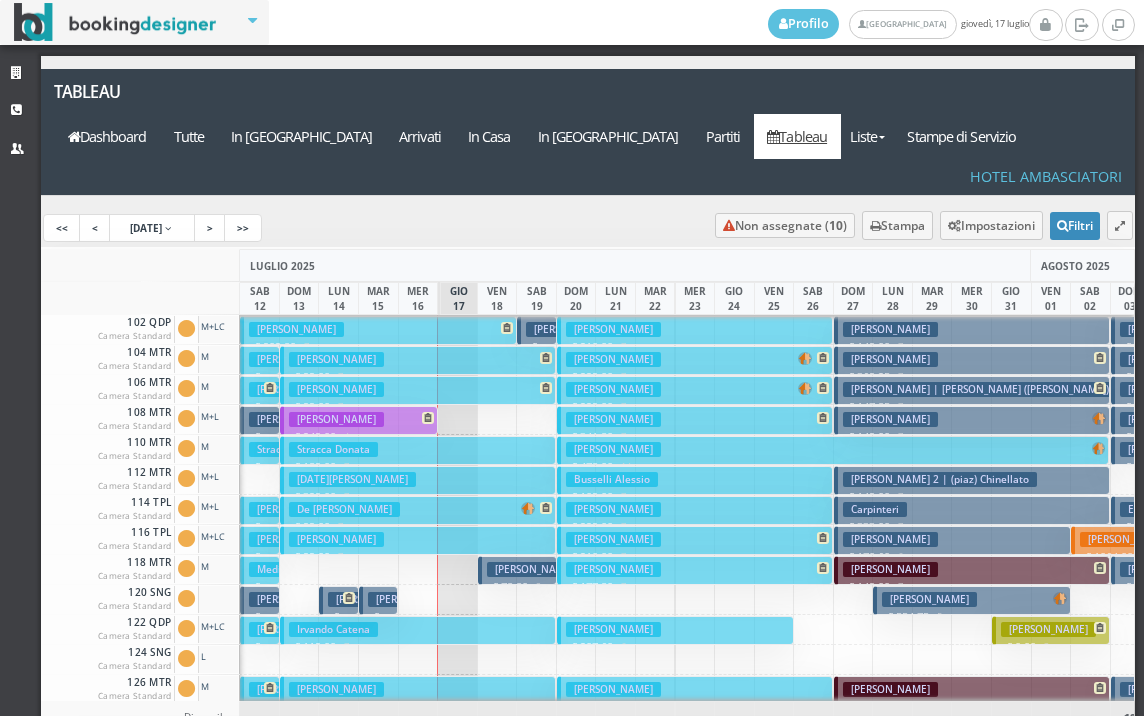 scroll, scrollTop: 0, scrollLeft: 0, axis: both 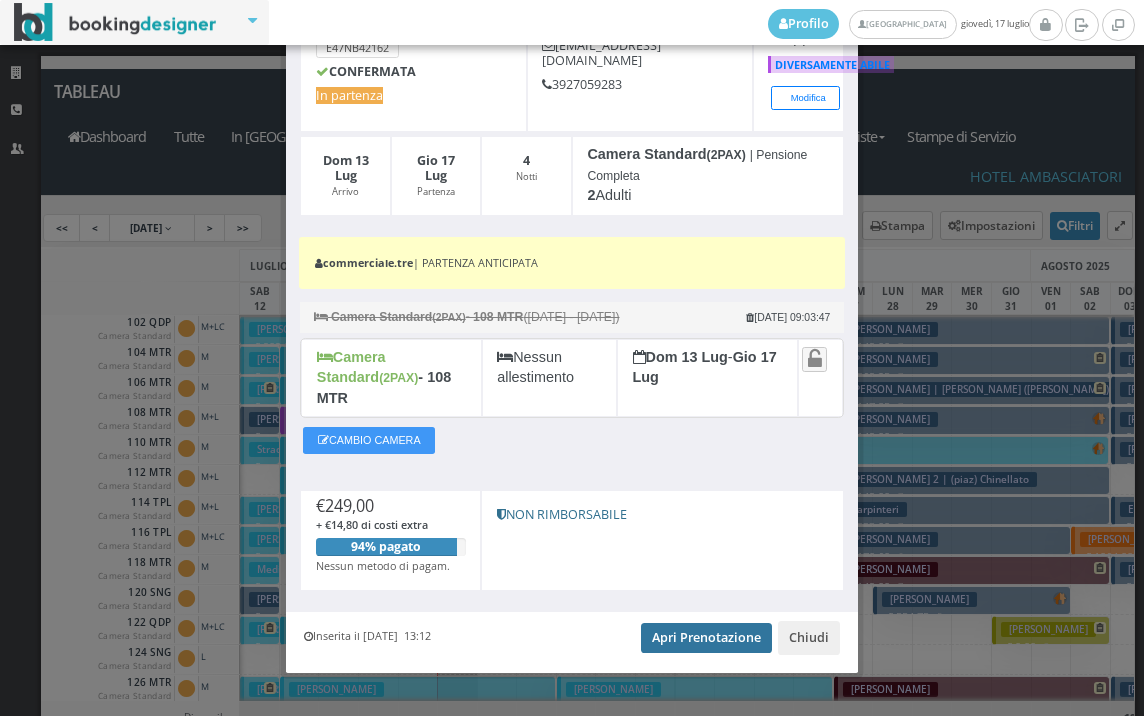 click on "Apri Prenotazione" at bounding box center (706, 638) 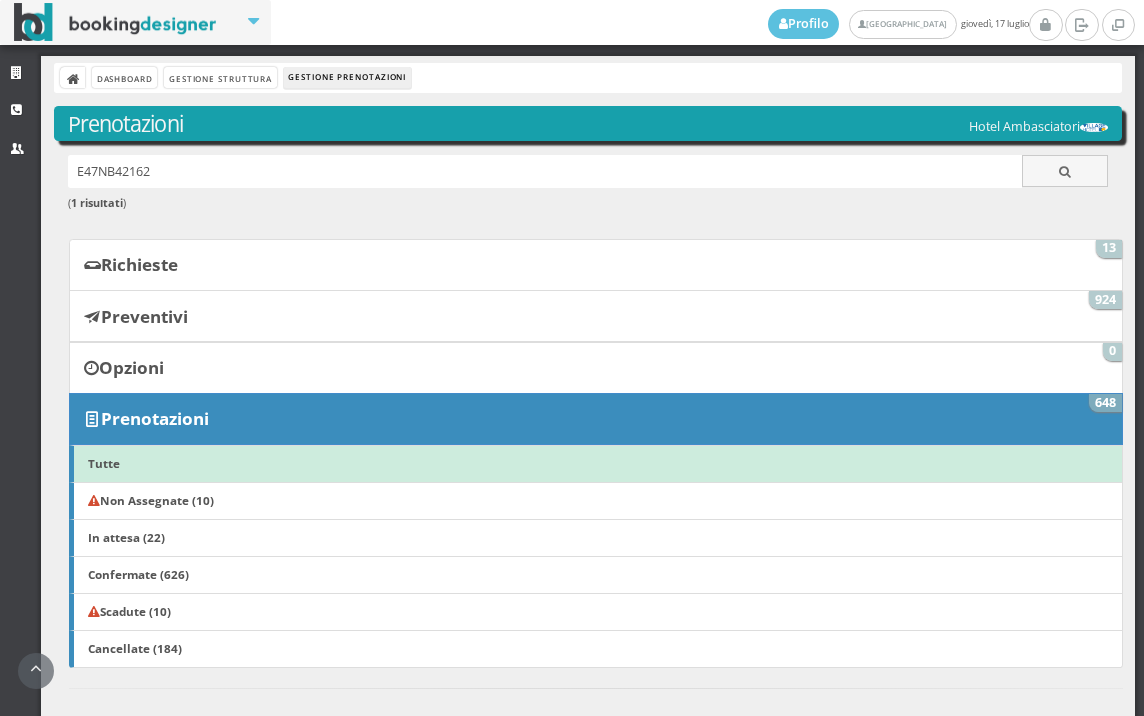 scroll, scrollTop: 0, scrollLeft: 0, axis: both 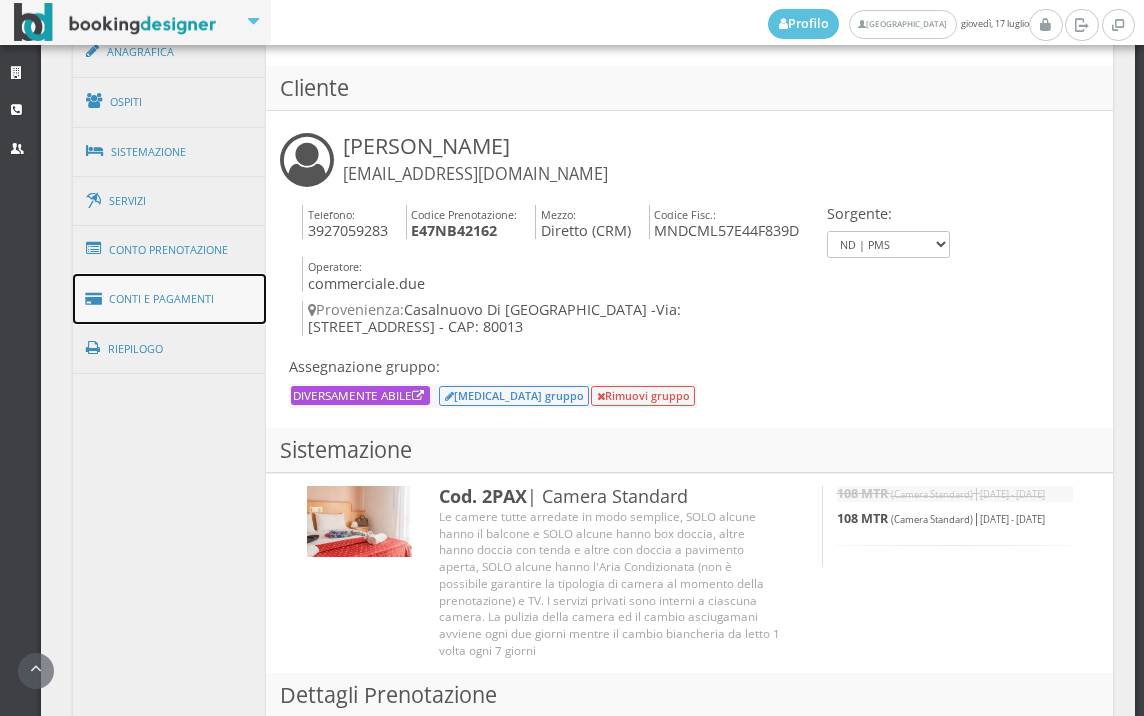 click on "Conti e Pagamenti" at bounding box center (170, 299) 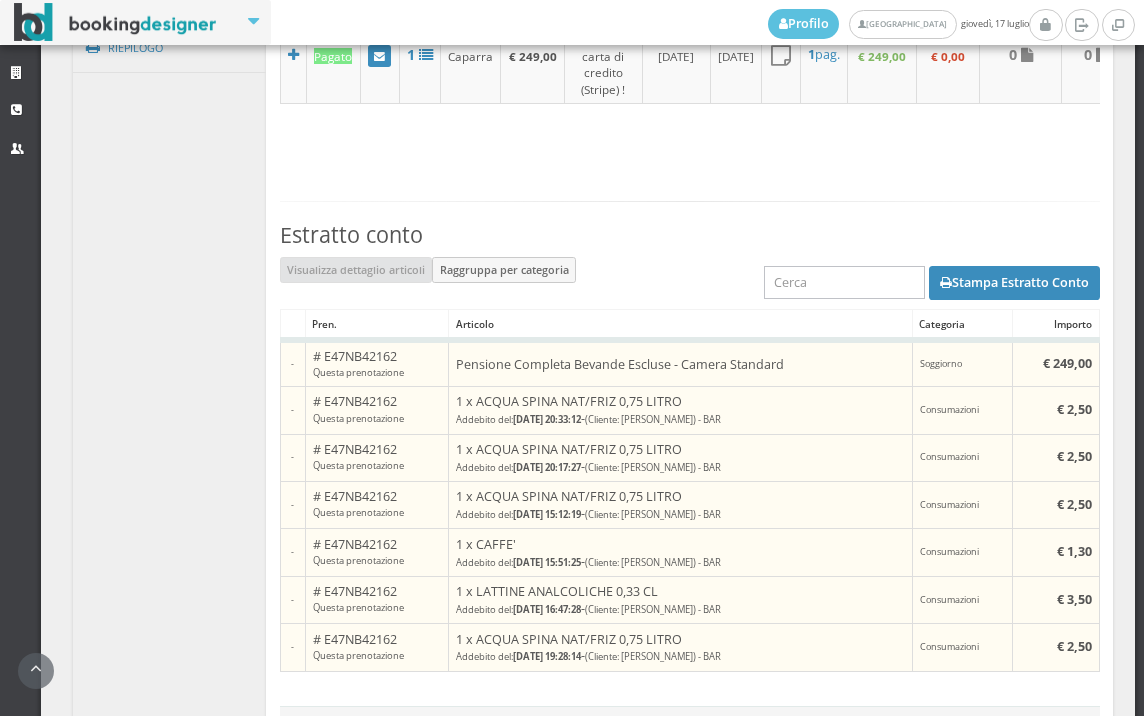 scroll, scrollTop: 1414, scrollLeft: 0, axis: vertical 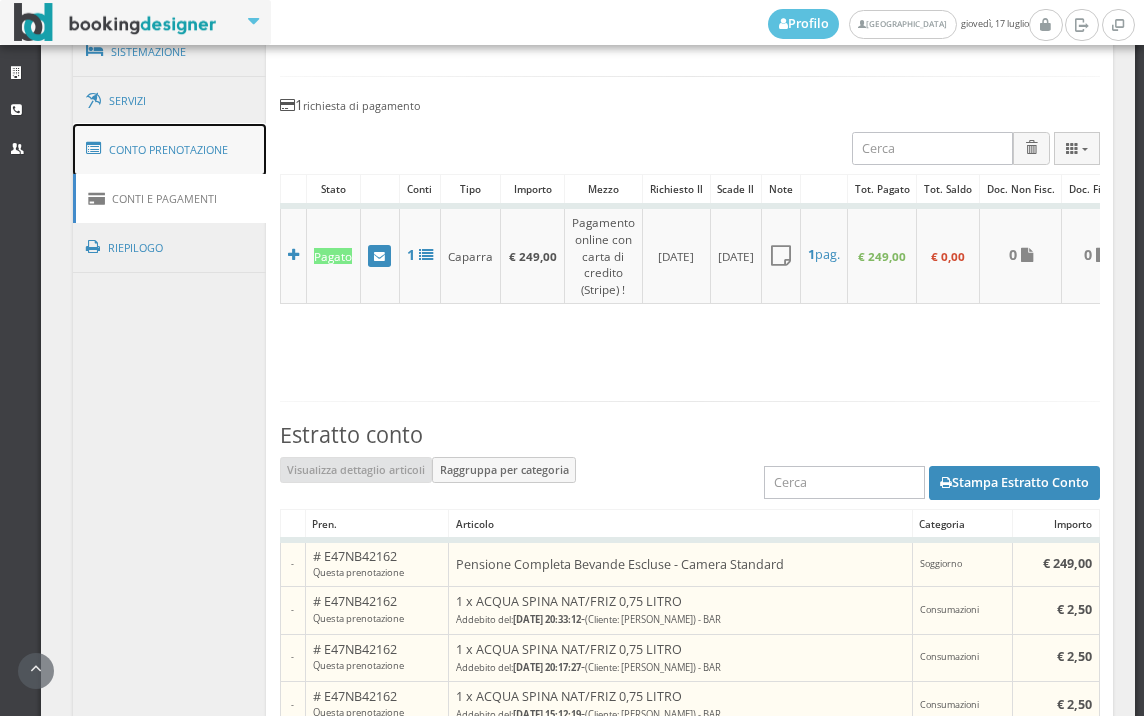 click on "Conto Prenotazione" at bounding box center [170, 150] 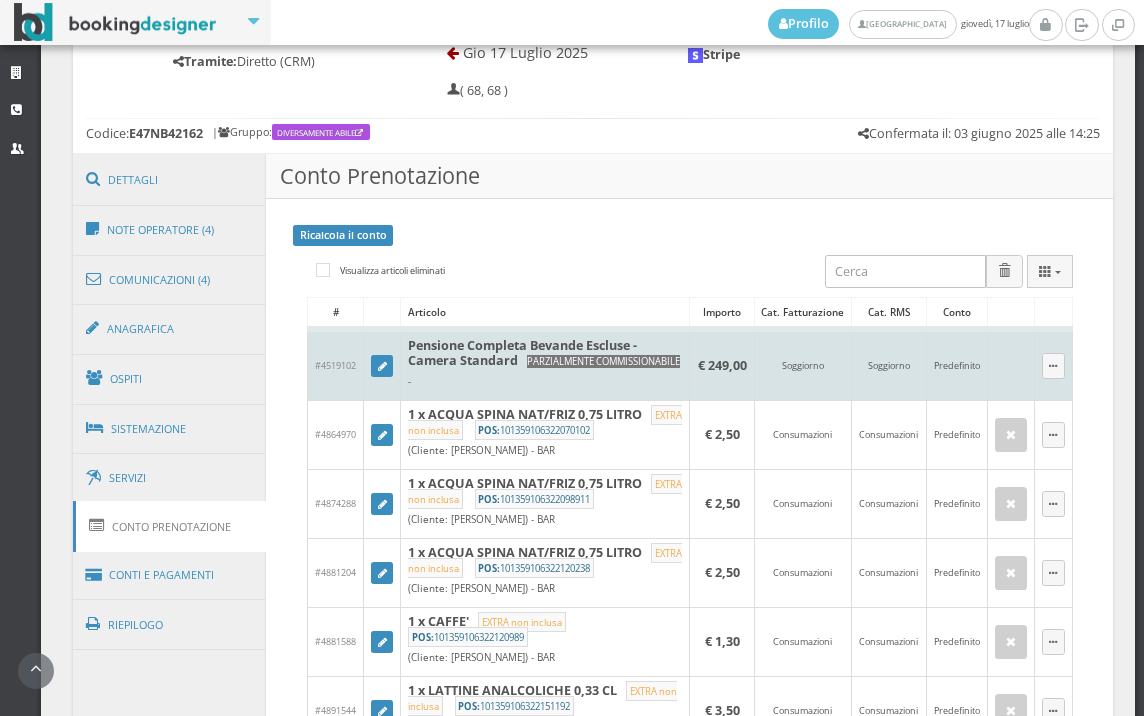 scroll, scrollTop: 970, scrollLeft: 0, axis: vertical 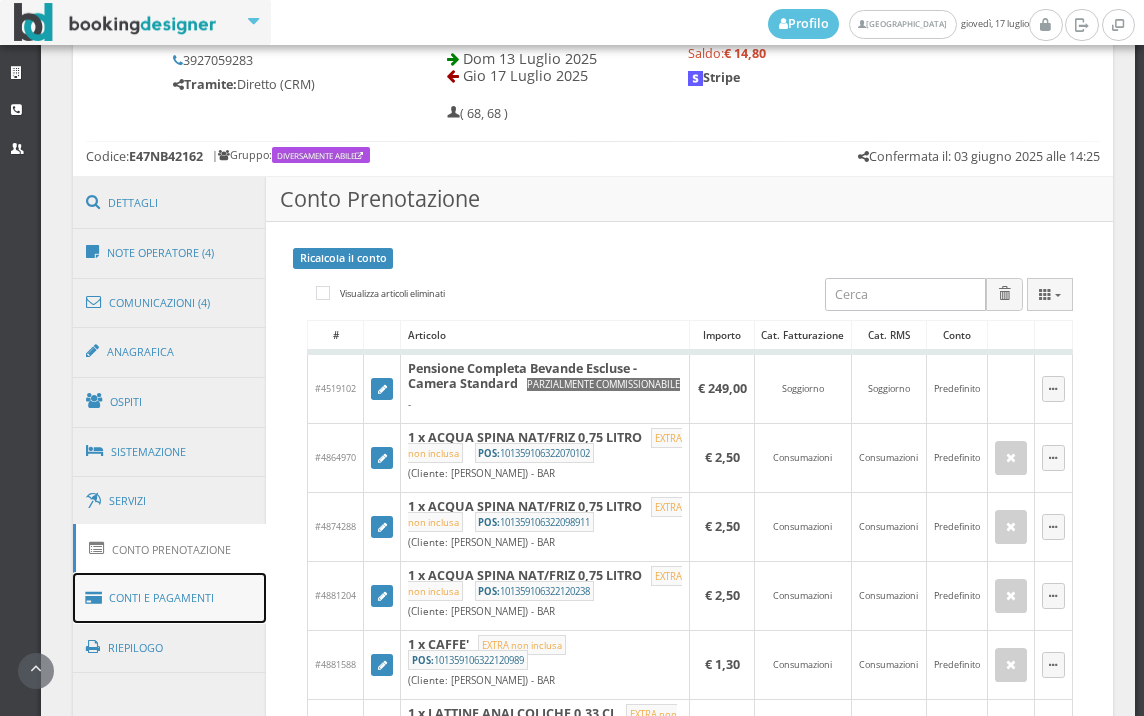 click on "Conti e Pagamenti" at bounding box center [170, 598] 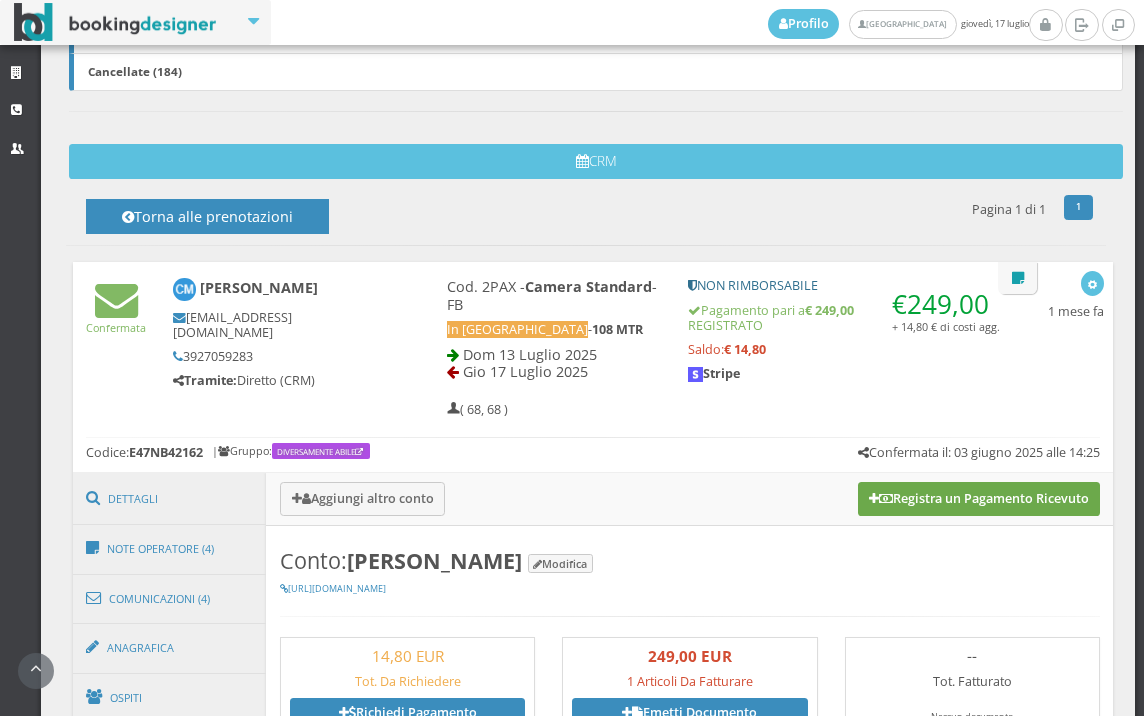 scroll, scrollTop: 636, scrollLeft: 0, axis: vertical 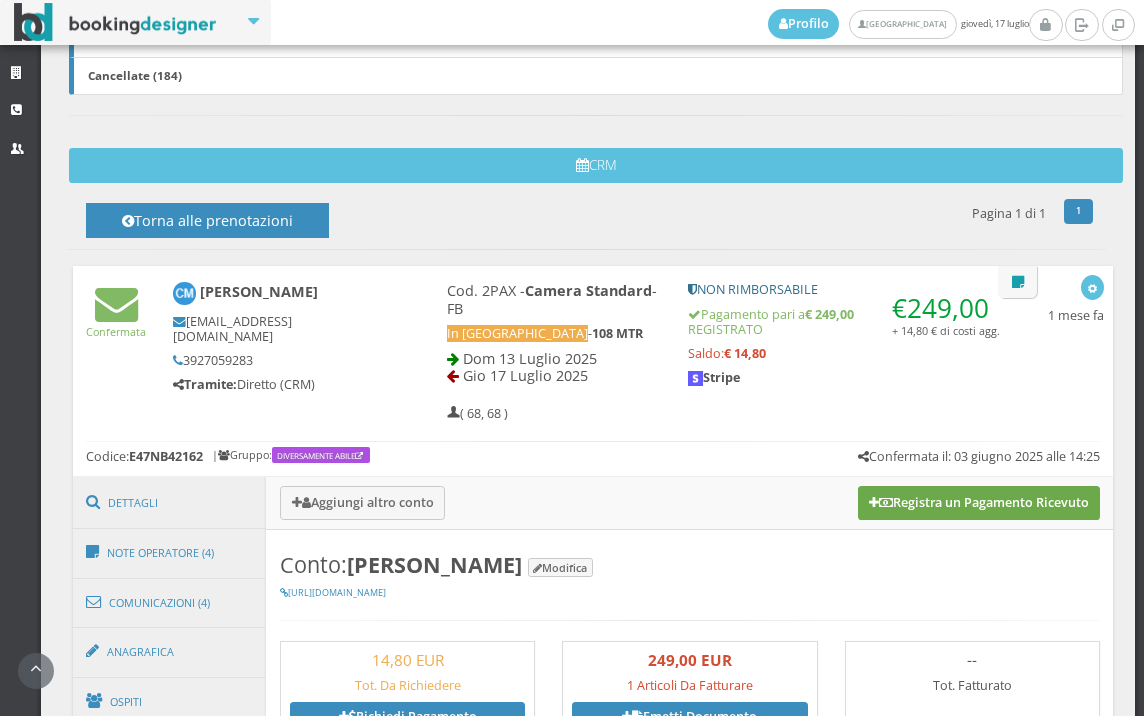 click on "Registra un Pagamento Ricevuto" at bounding box center (979, 503) 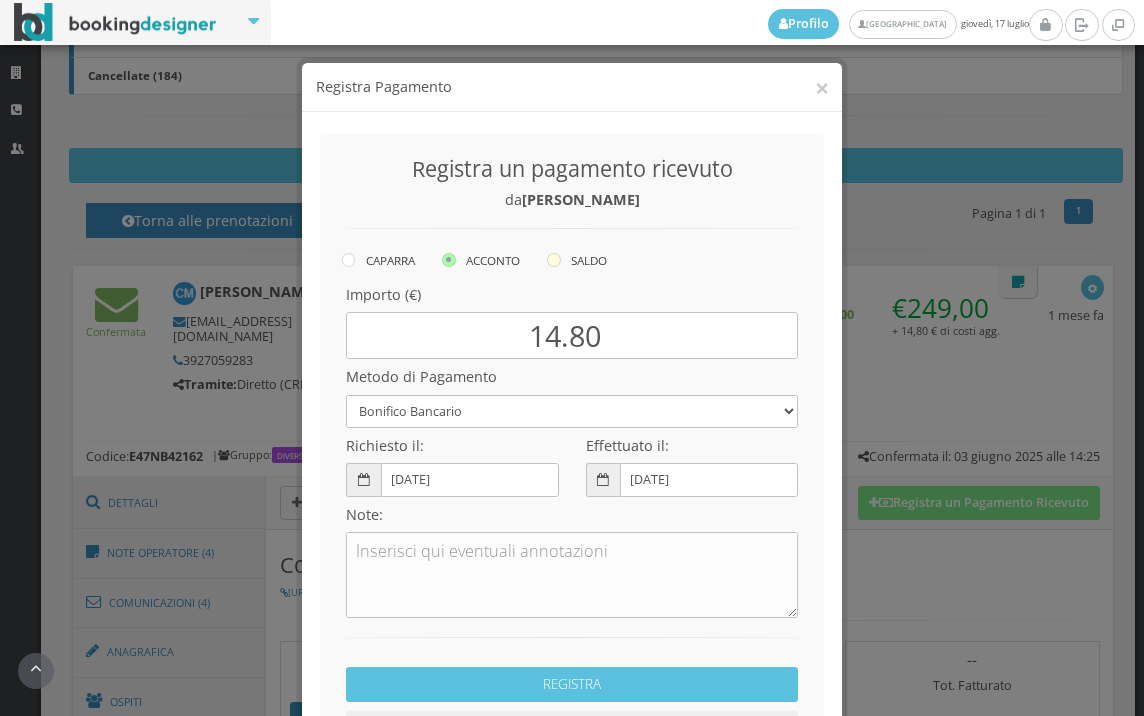 click at bounding box center [554, 260] 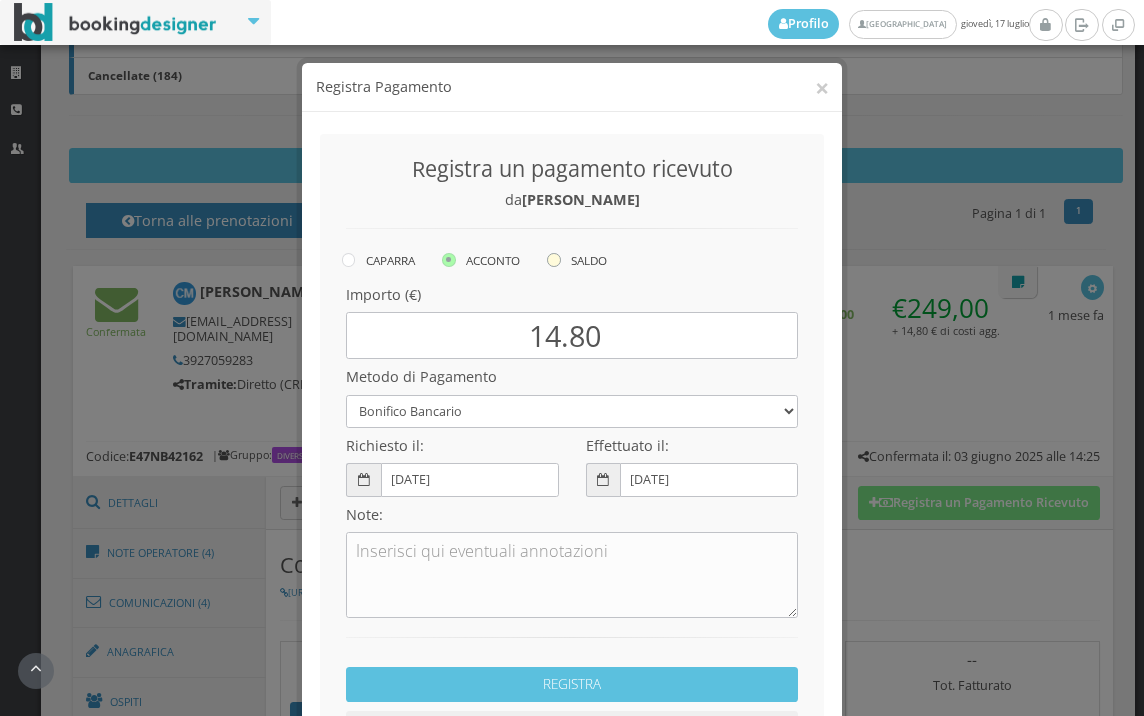click on "SALDO" at bounding box center (-8464, 258) 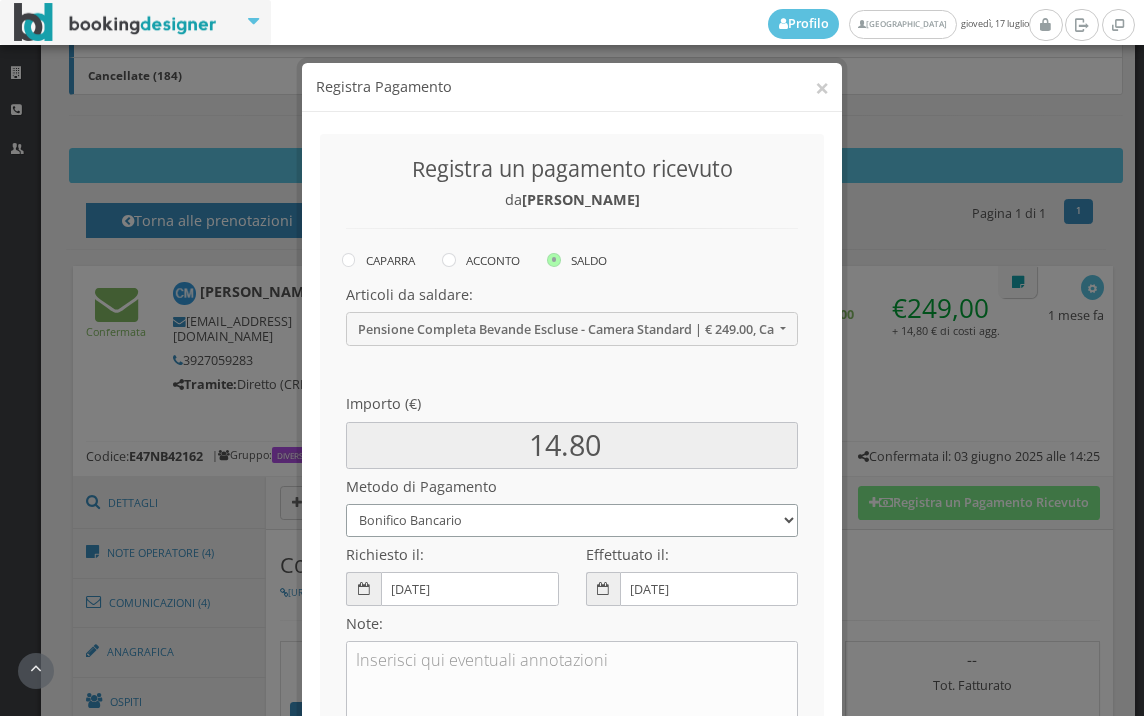 click on "Bonifico Bancario
BONIFICO SUM UP
Contanti
Assegno Bancario
Assegno Circolare
Vaglia Postale
Voucher
Tramite BOOKING.COM
Bonus vacanze (Dl n. 34/2020)
POS (in loco)
Pagamento online con carta di credito (Stripe)
Pagamento online con carta di credito (Stripe) !
Pagamento in 3 rate senza interessi con Scalapay
Pagamento in 4 rate senza interessi con Scalapay
Tramite PROMOTODAY" at bounding box center (572, 520) 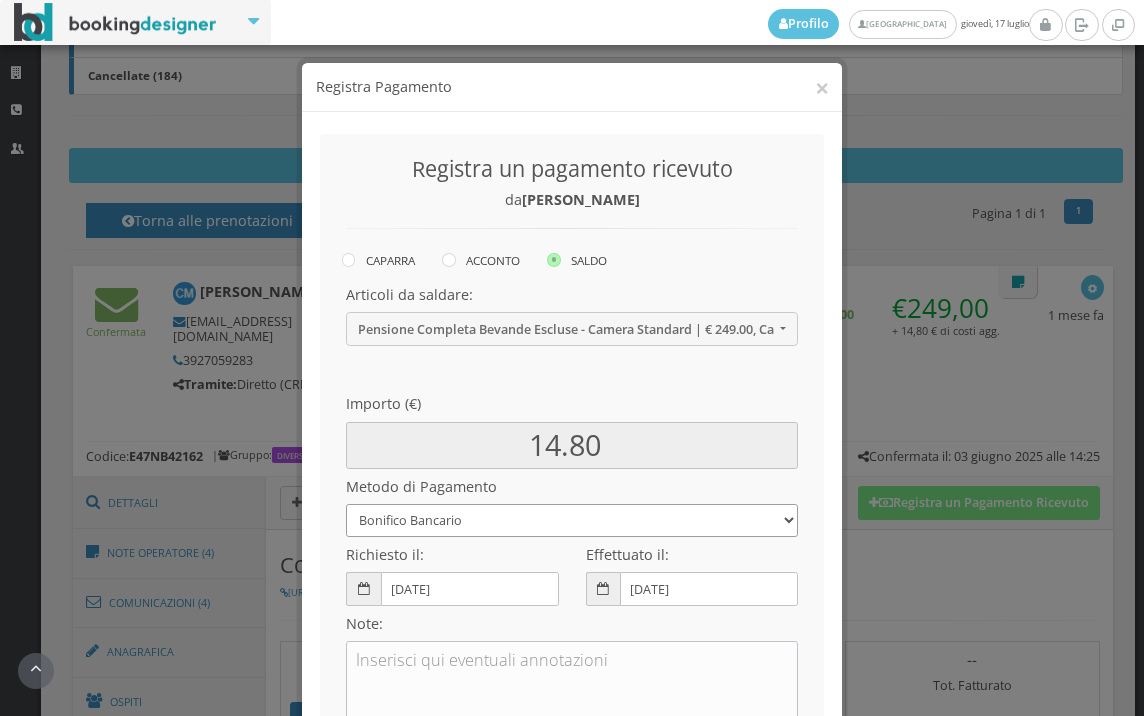 select 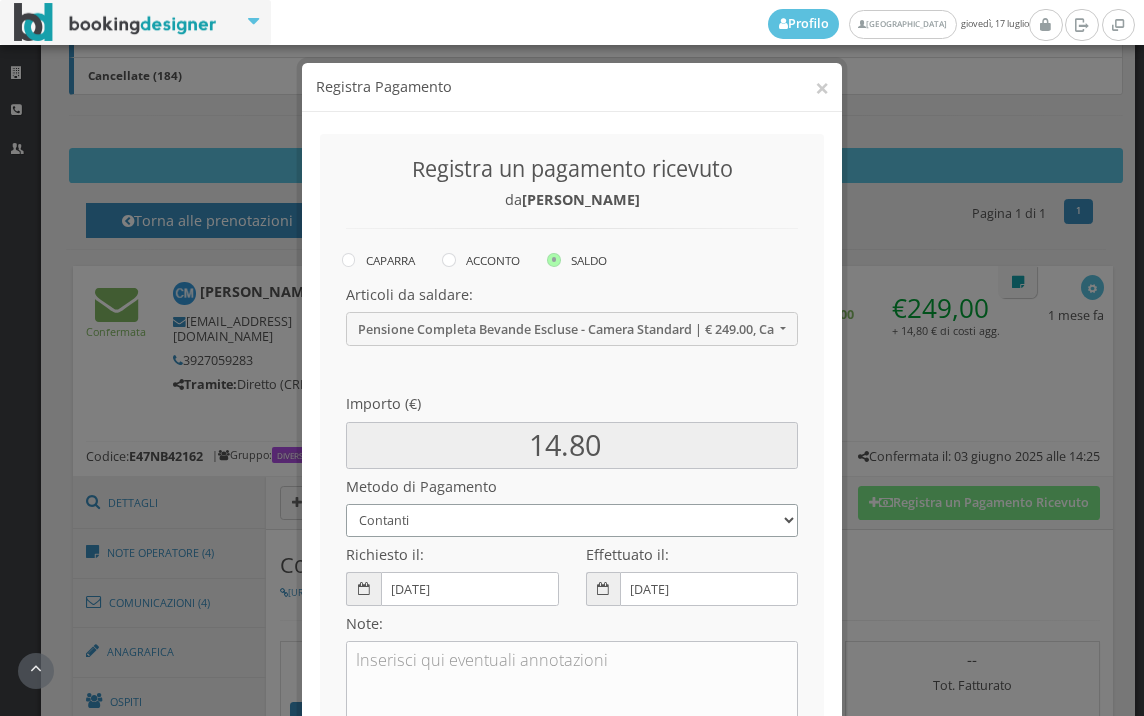 click on "Bonifico Bancario
BONIFICO SUM UP
Contanti
Assegno Bancario
Assegno Circolare
Vaglia Postale
Voucher
Tramite BOOKING.COM
Bonus vacanze (Dl n. 34/2020)
POS (in loco)
Pagamento online con carta di credito (Stripe)
Pagamento online con carta di credito (Stripe) !
Pagamento in 3 rate senza interessi con Scalapay
Pagamento in 4 rate senza interessi con Scalapay
Tramite PROMOTODAY" at bounding box center [572, 520] 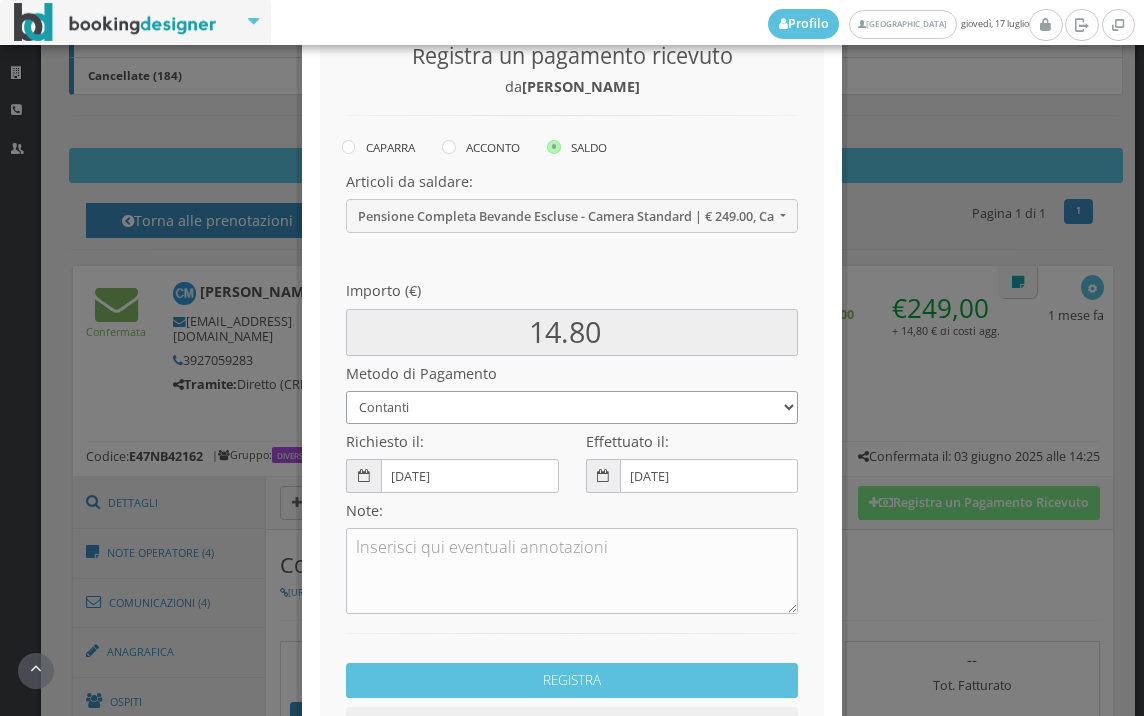 scroll, scrollTop: 273, scrollLeft: 0, axis: vertical 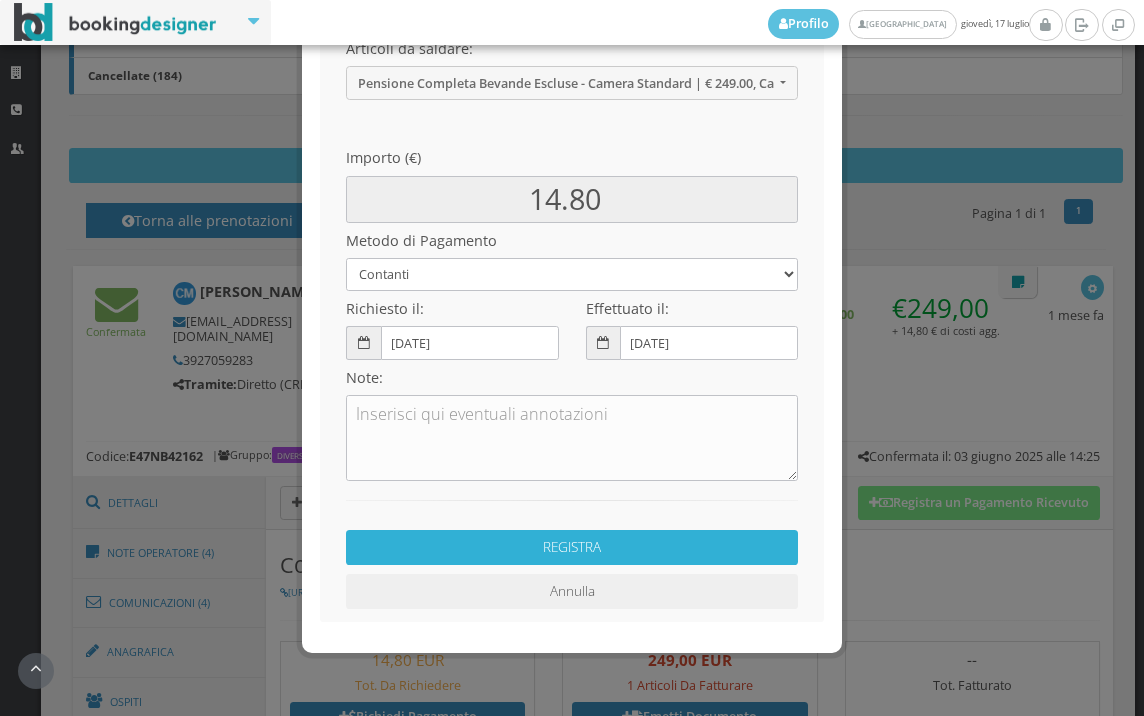 click on "REGISTRA" at bounding box center [572, 547] 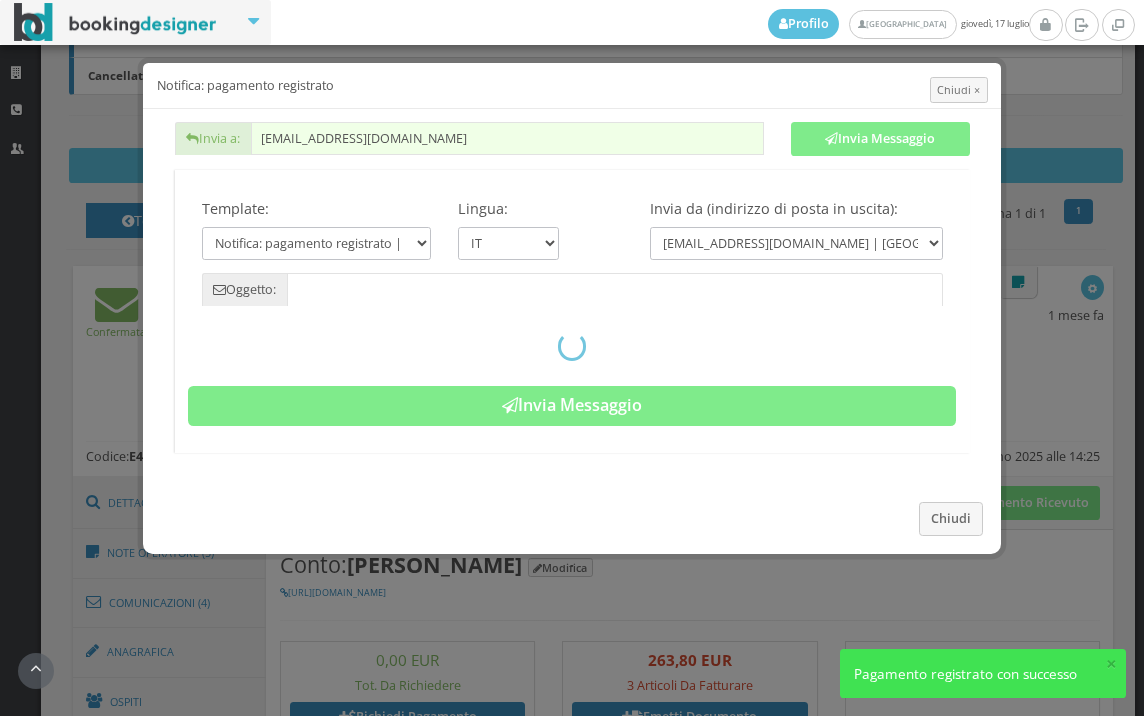 type on "Pagamento registrato - Prenotazione: E47NB42162 - Carmela Mandica" 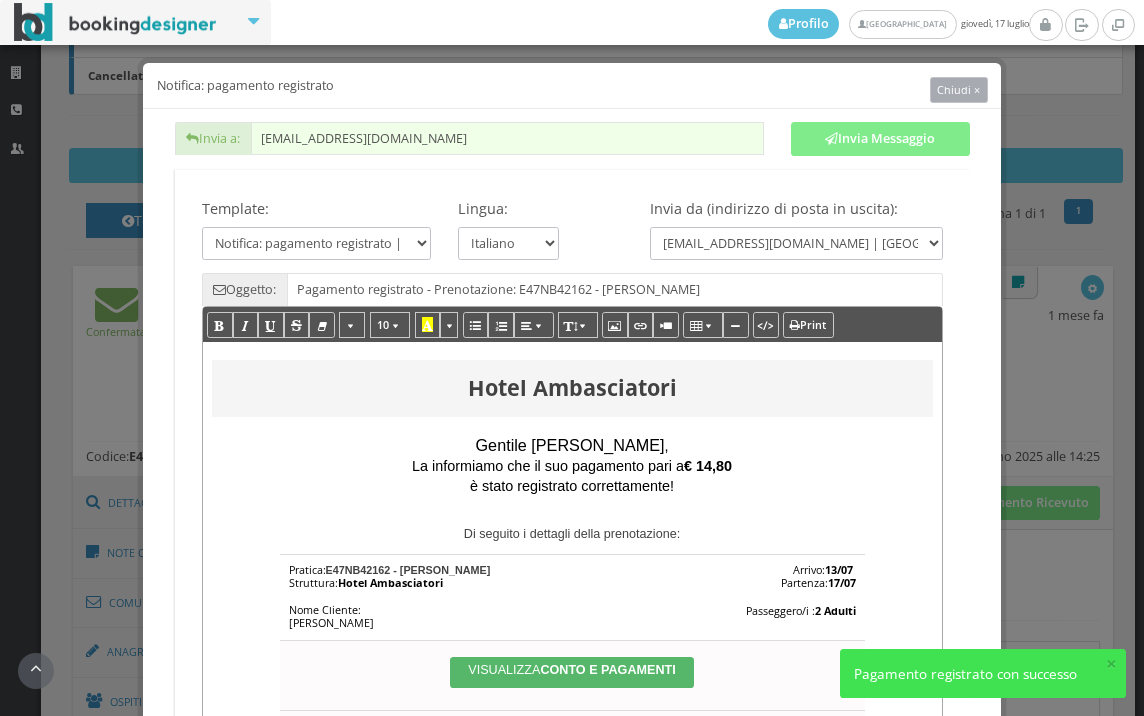 click on "Chiudi ×" at bounding box center [958, 89] 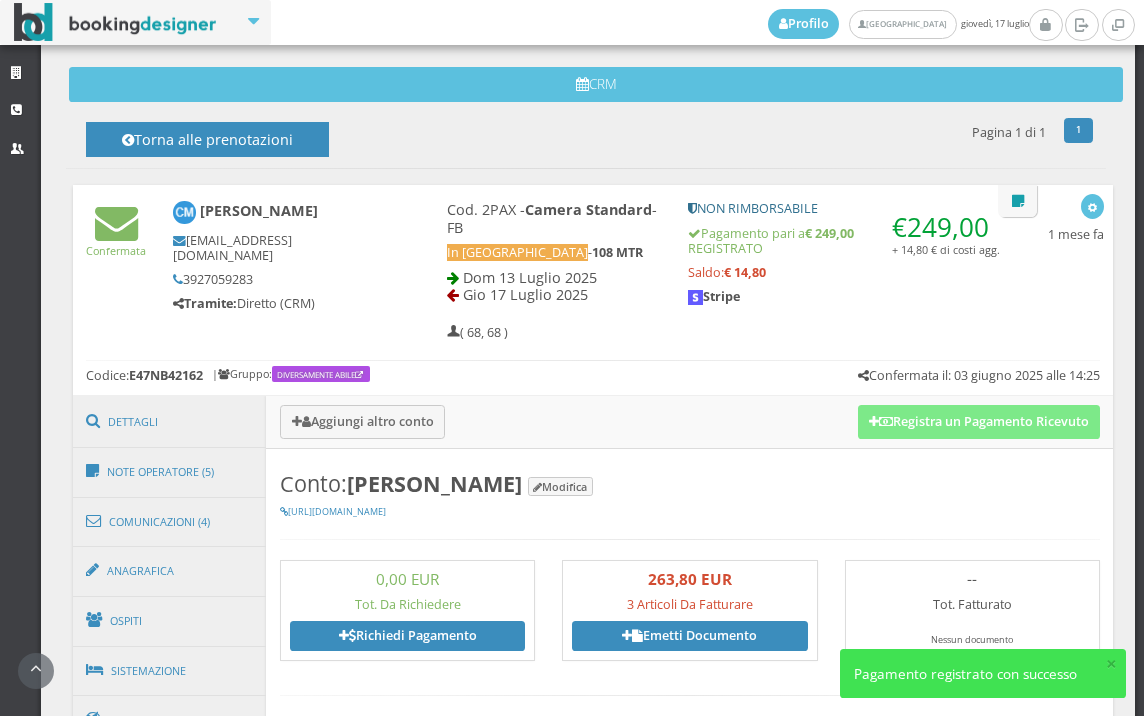 scroll, scrollTop: 970, scrollLeft: 0, axis: vertical 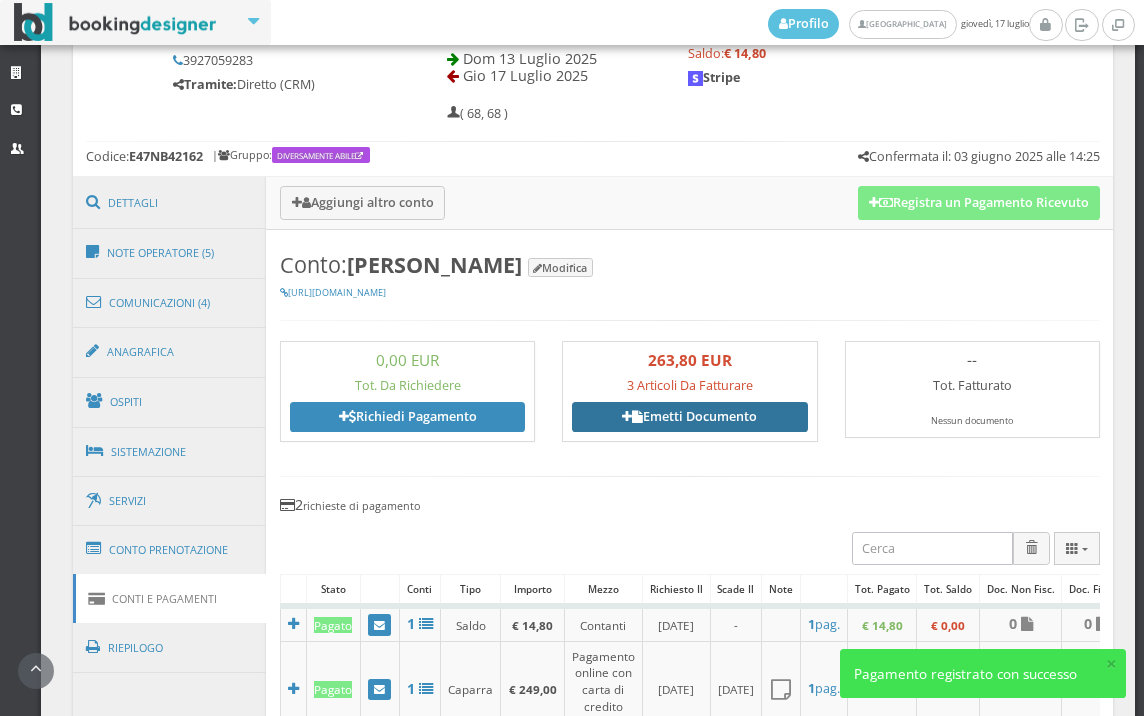 click on "Emetti Documento" at bounding box center [689, 417] 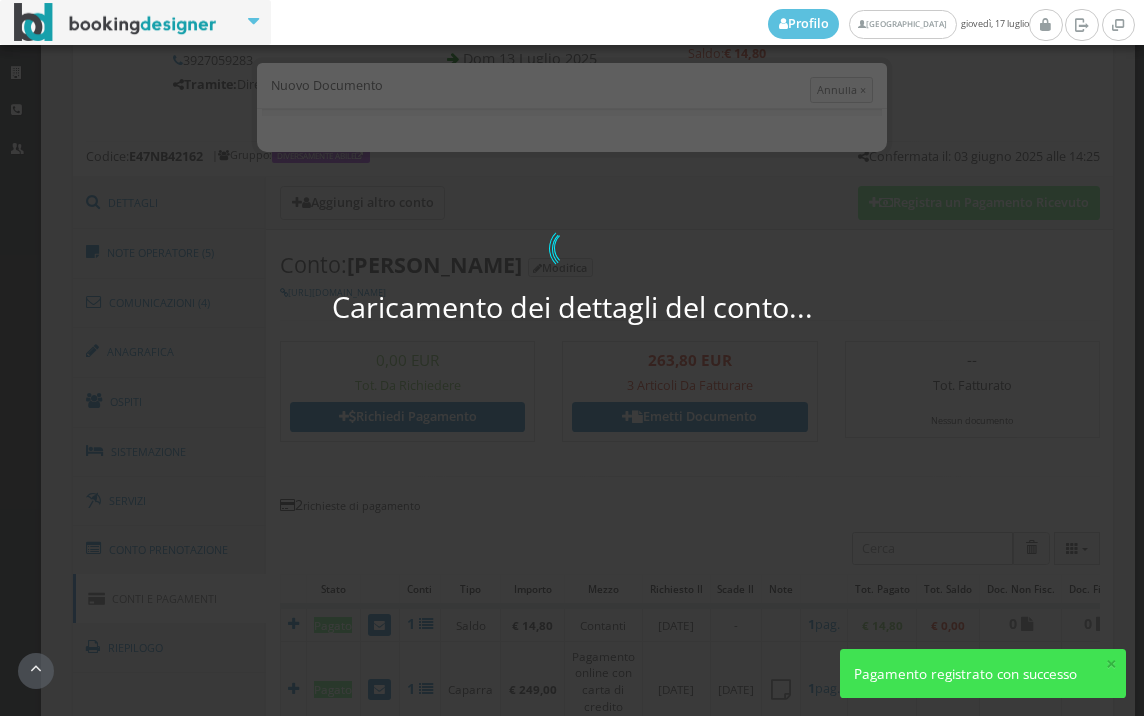 select on "PF" 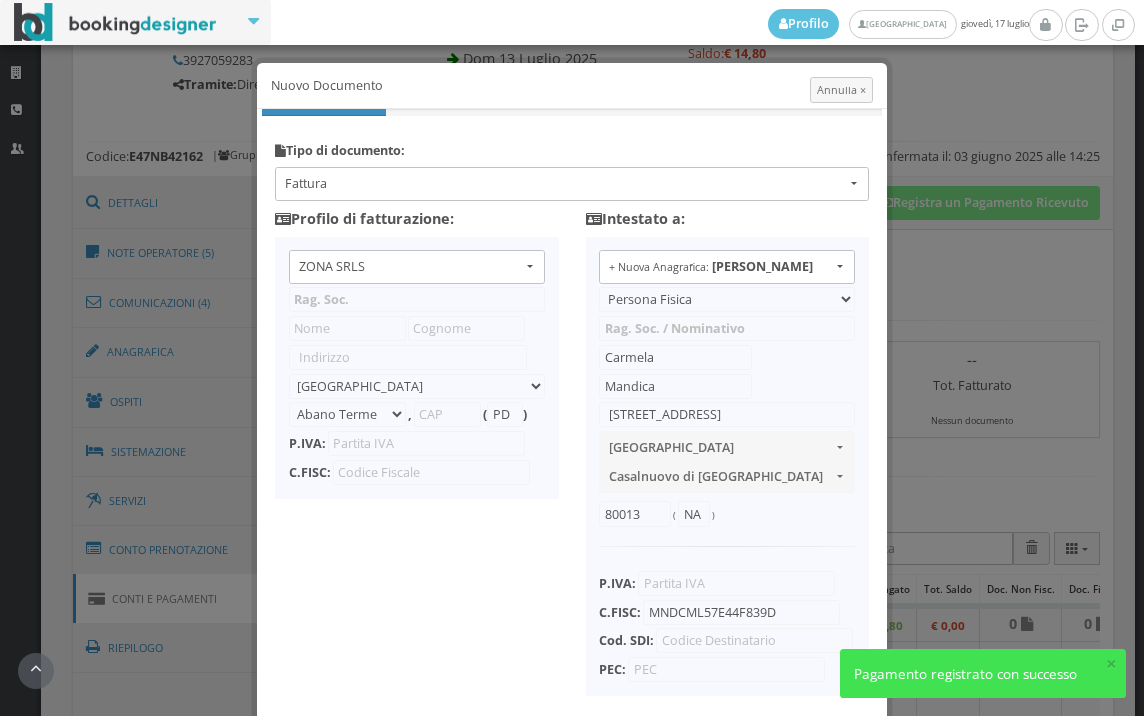 type on "ZONA SRLS" 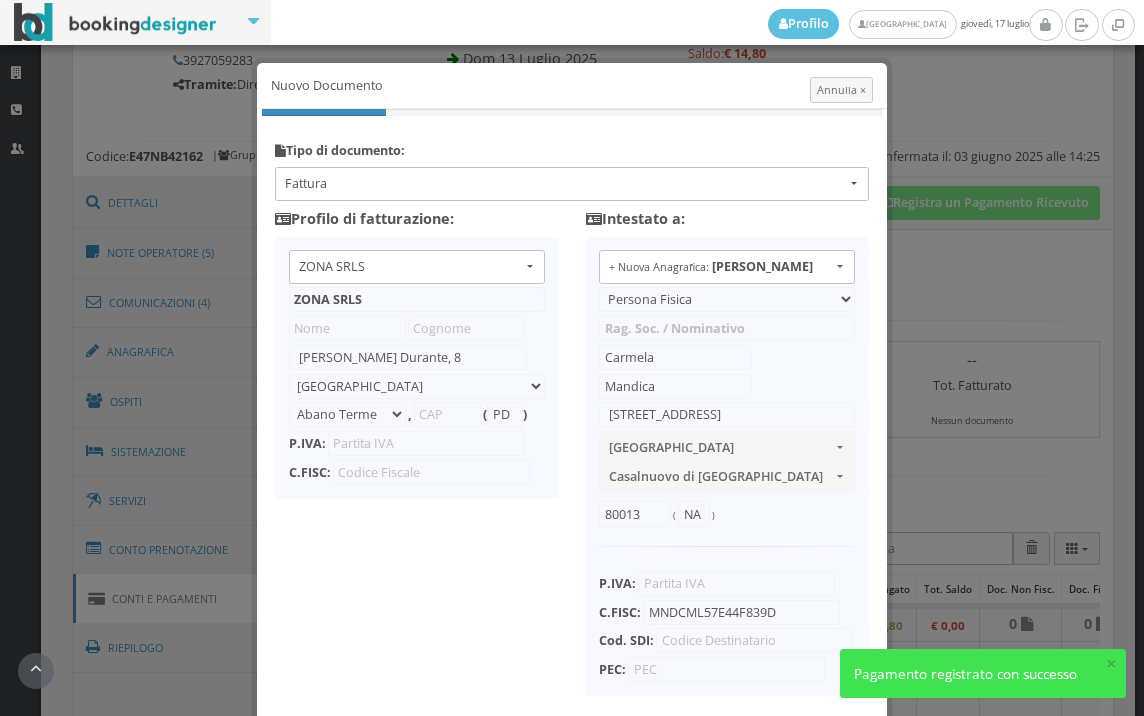 select on "Frattamaggiore" 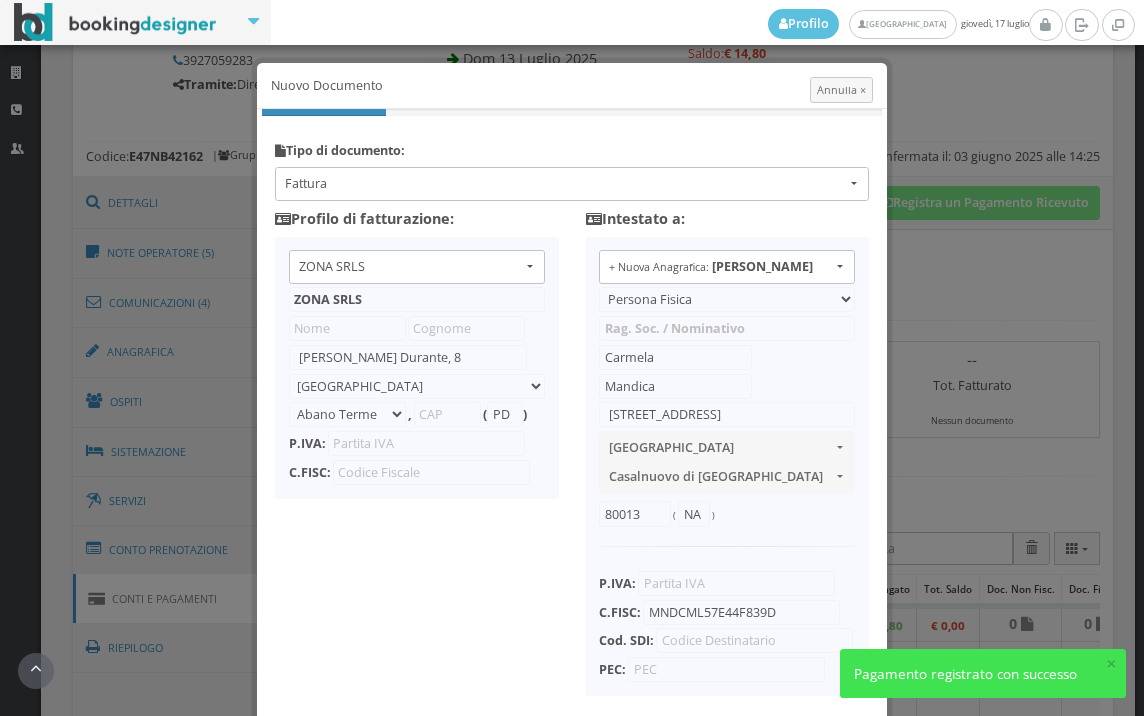 type on "80027" 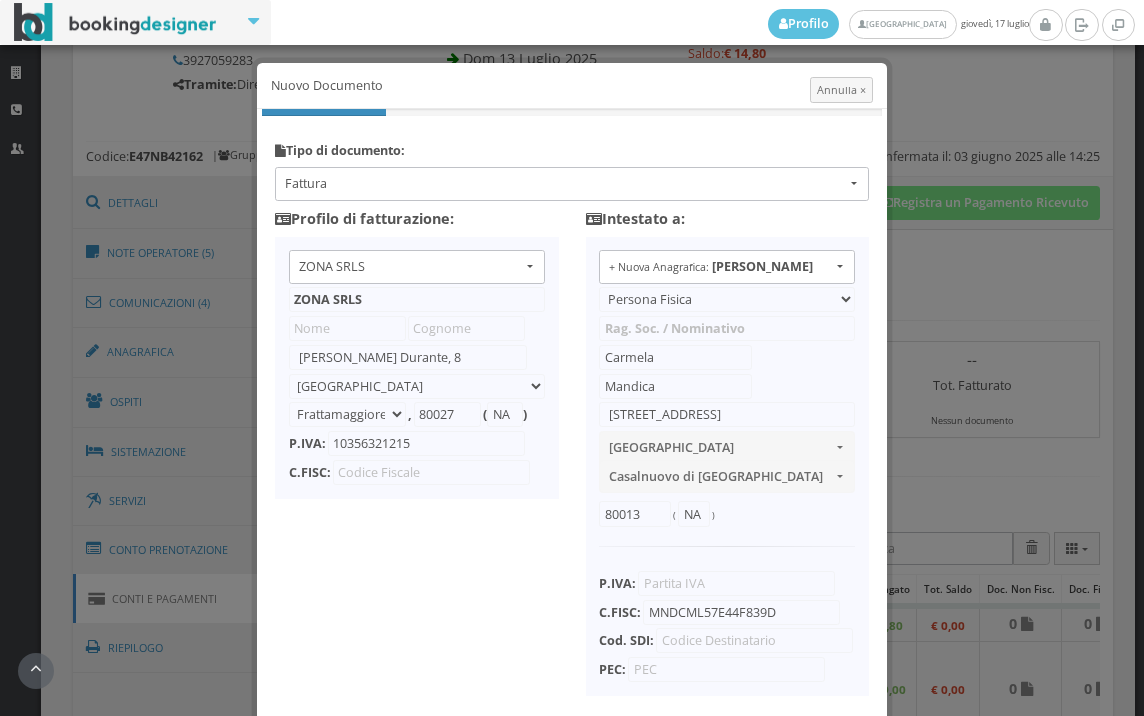 scroll, scrollTop: 158, scrollLeft: 0, axis: vertical 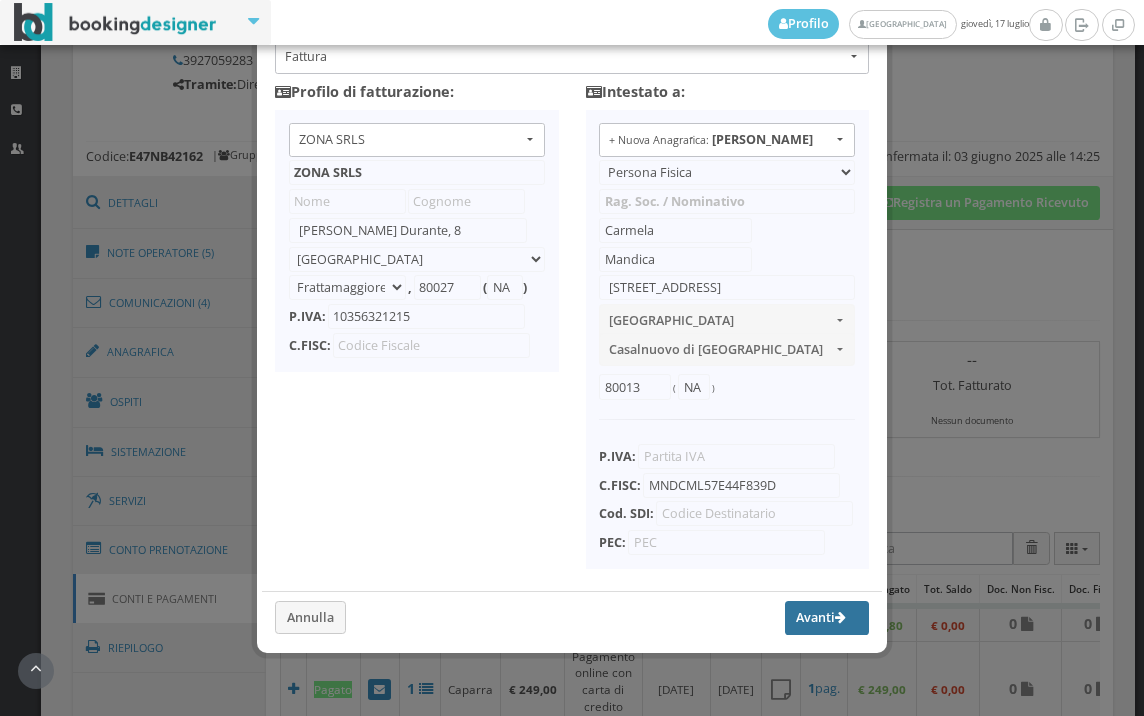 click on "Avanti" at bounding box center [827, 618] 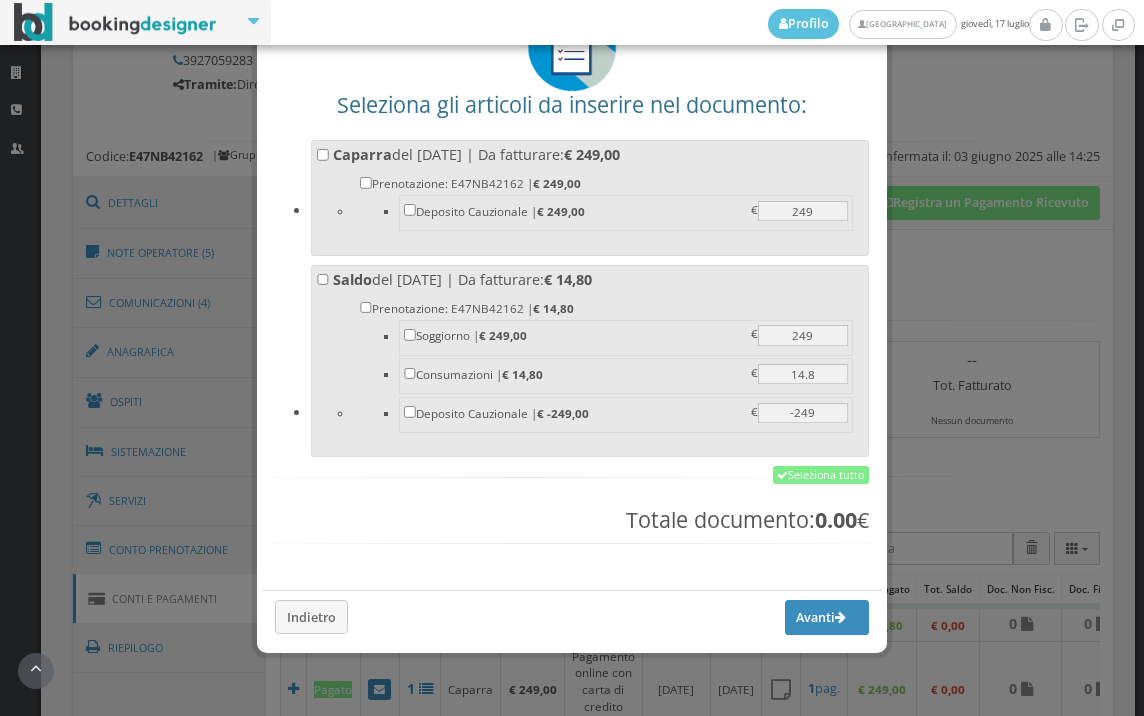 scroll, scrollTop: 156, scrollLeft: 0, axis: vertical 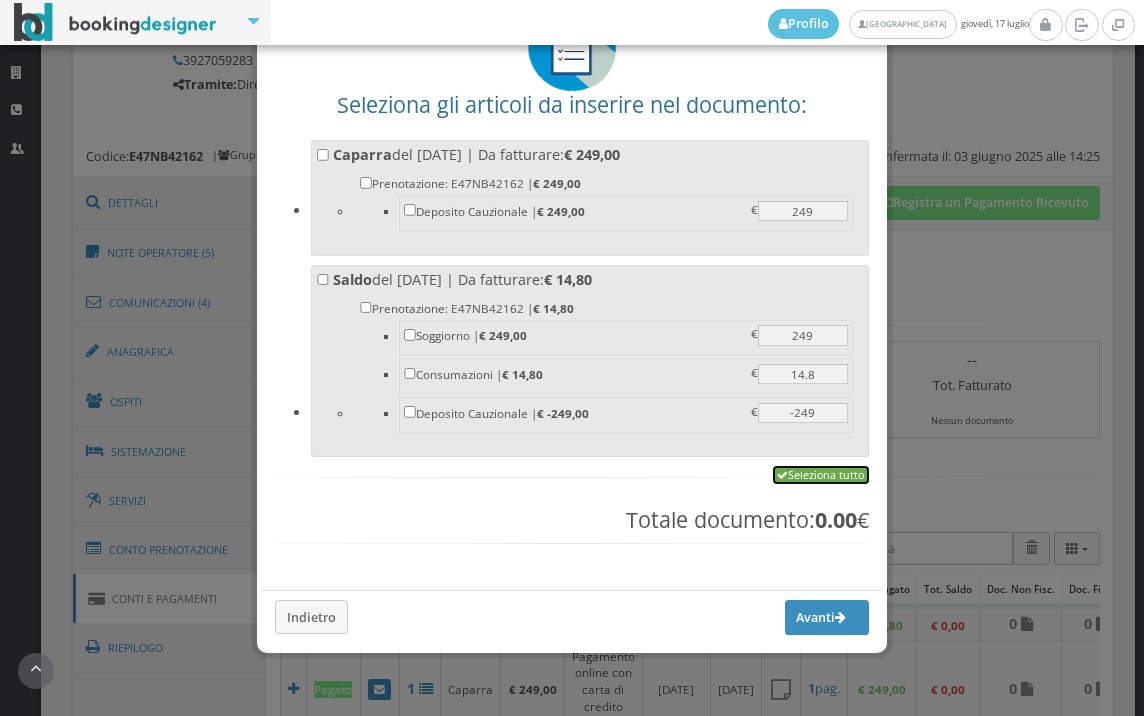 click on "Seleziona tutto" at bounding box center (821, 475) 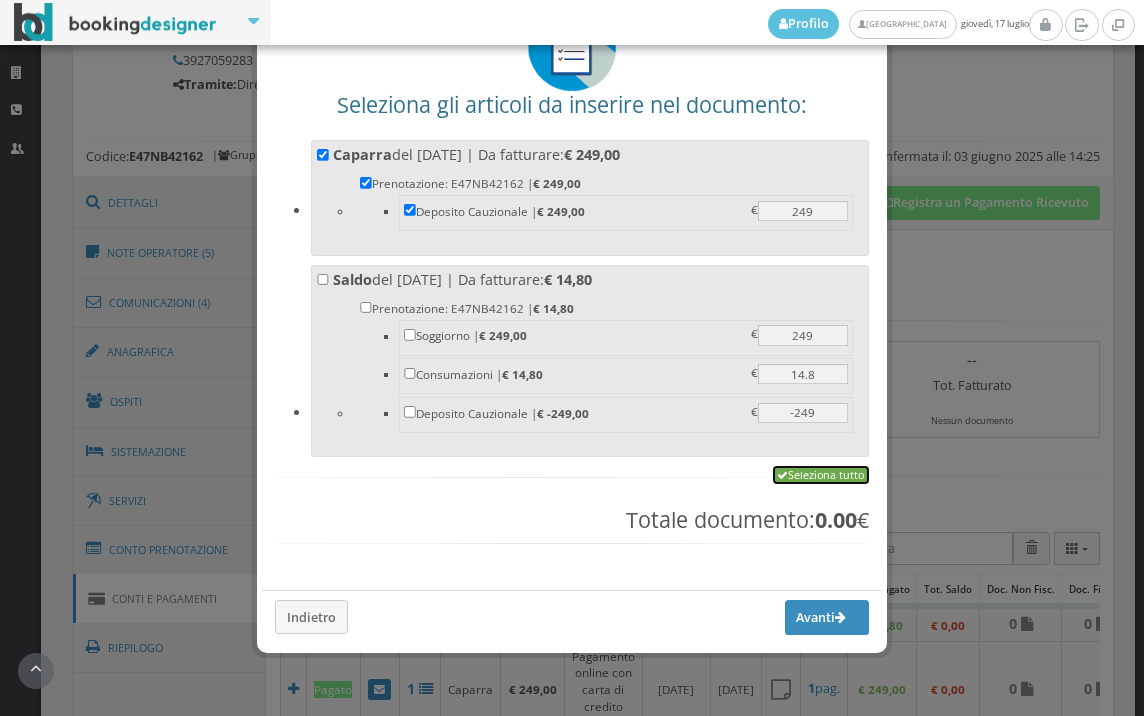 checkbox on "true" 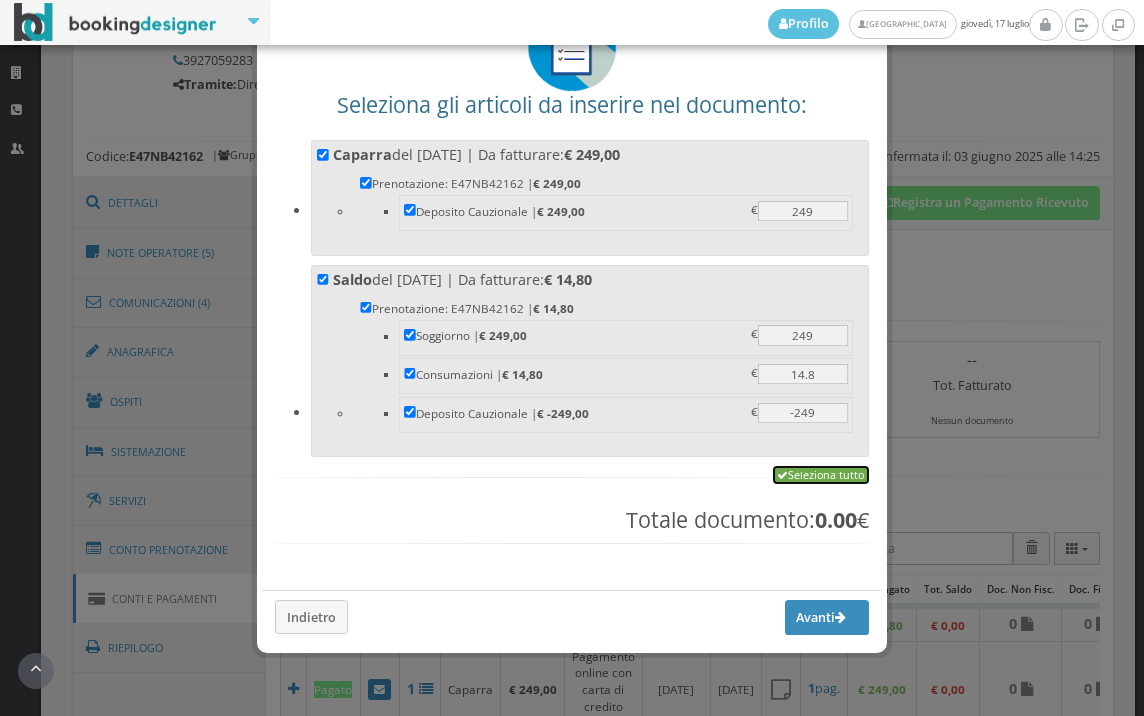 checkbox on "true" 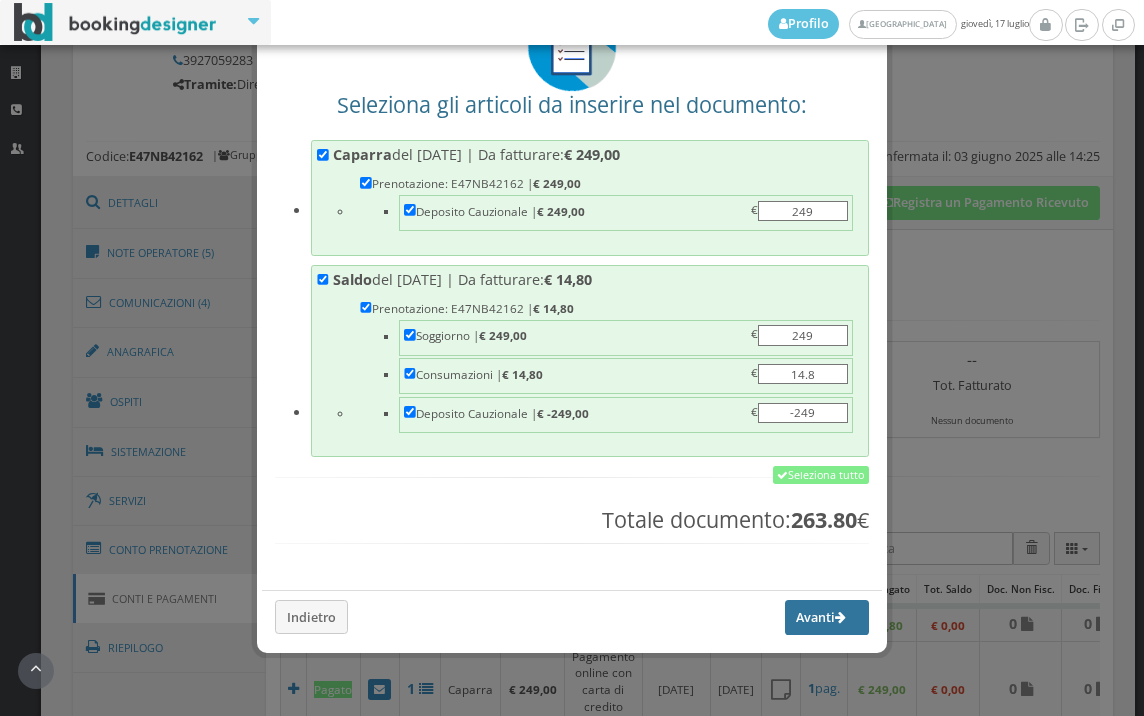 click on "Avanti" at bounding box center (827, 617) 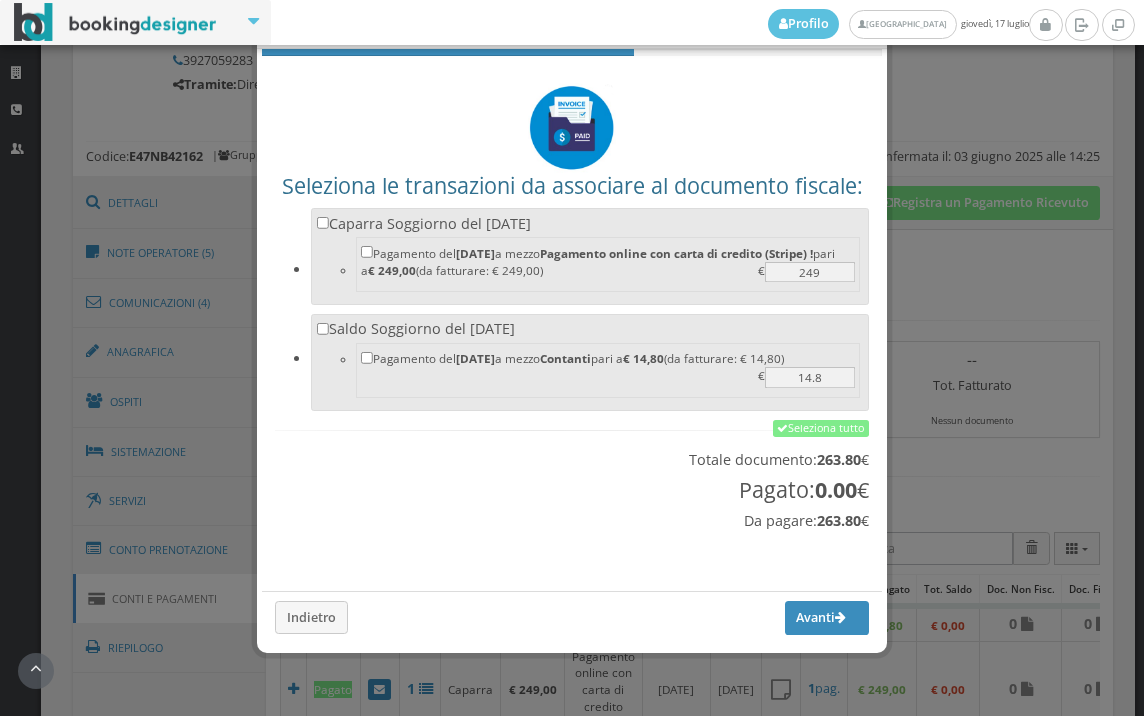 scroll, scrollTop: 66, scrollLeft: 0, axis: vertical 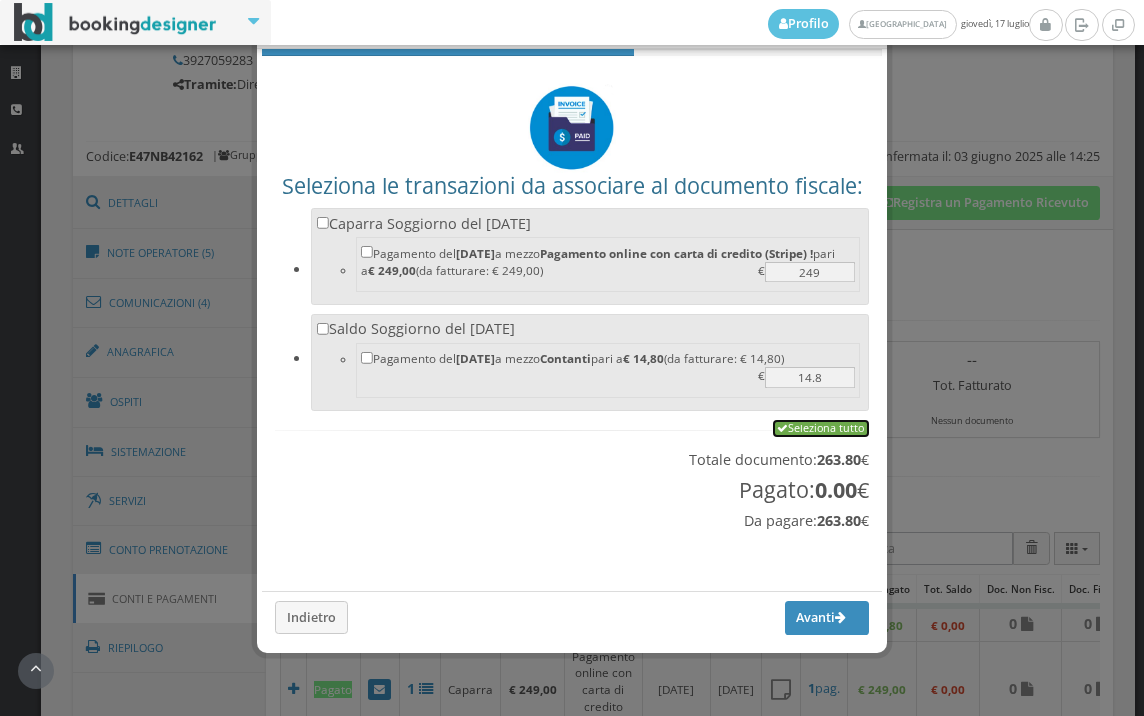 click on "Seleziona tutto" at bounding box center [821, 429] 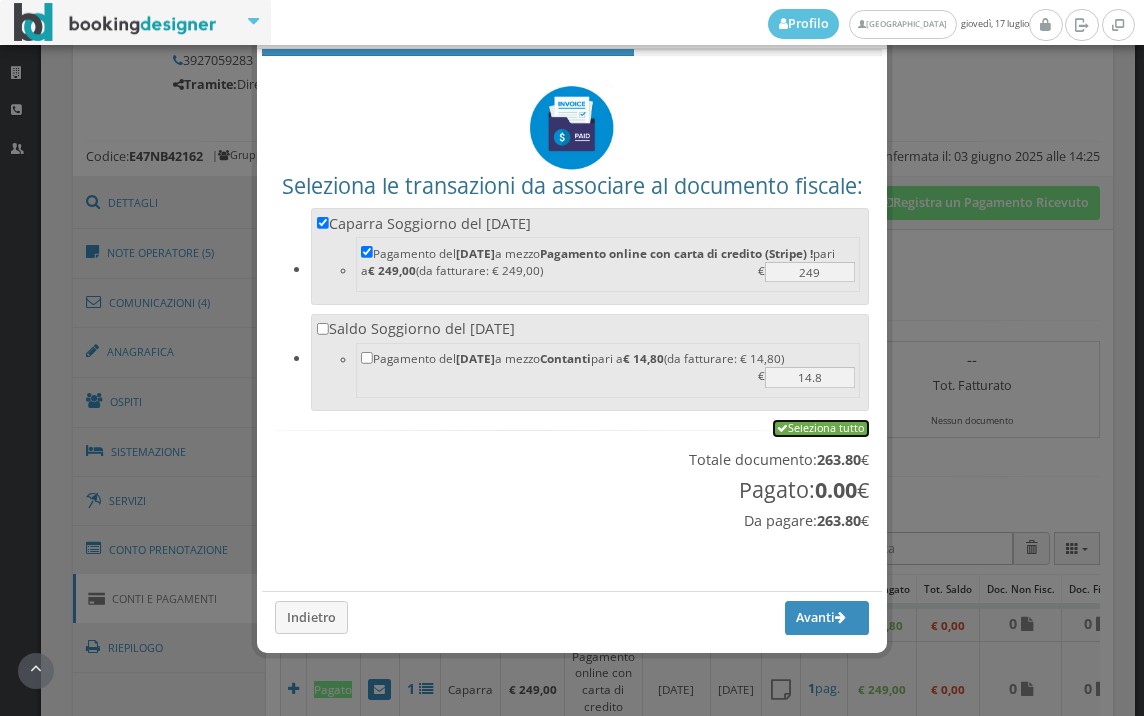 checkbox on "true" 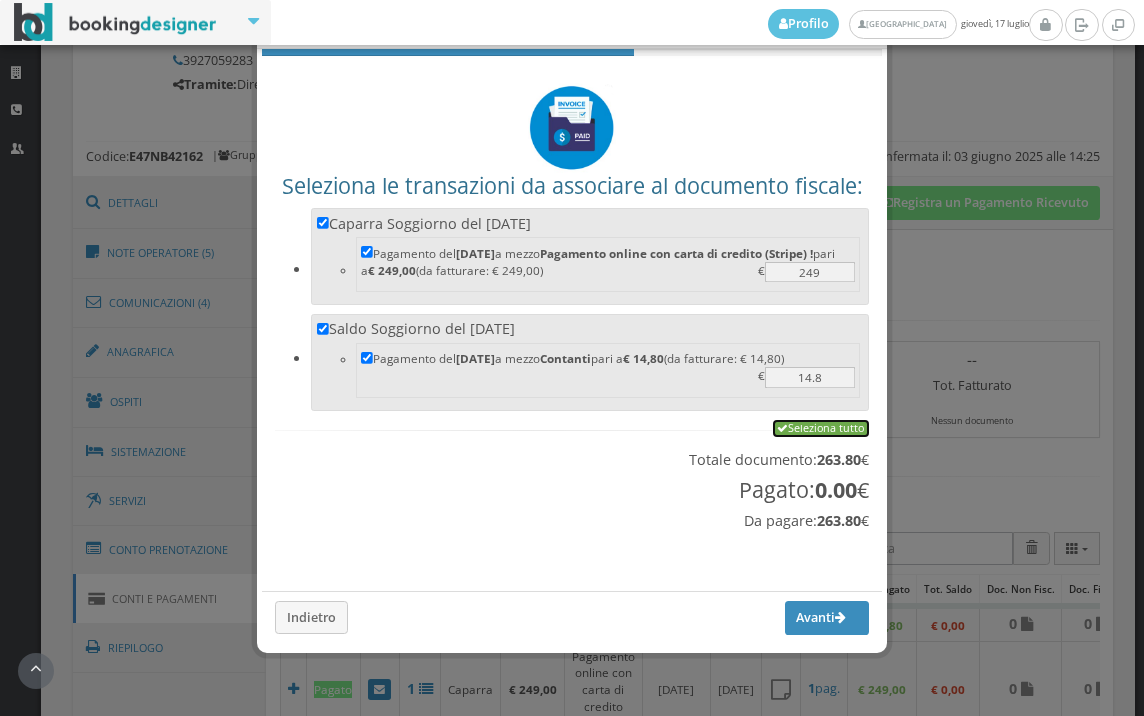 checkbox on "true" 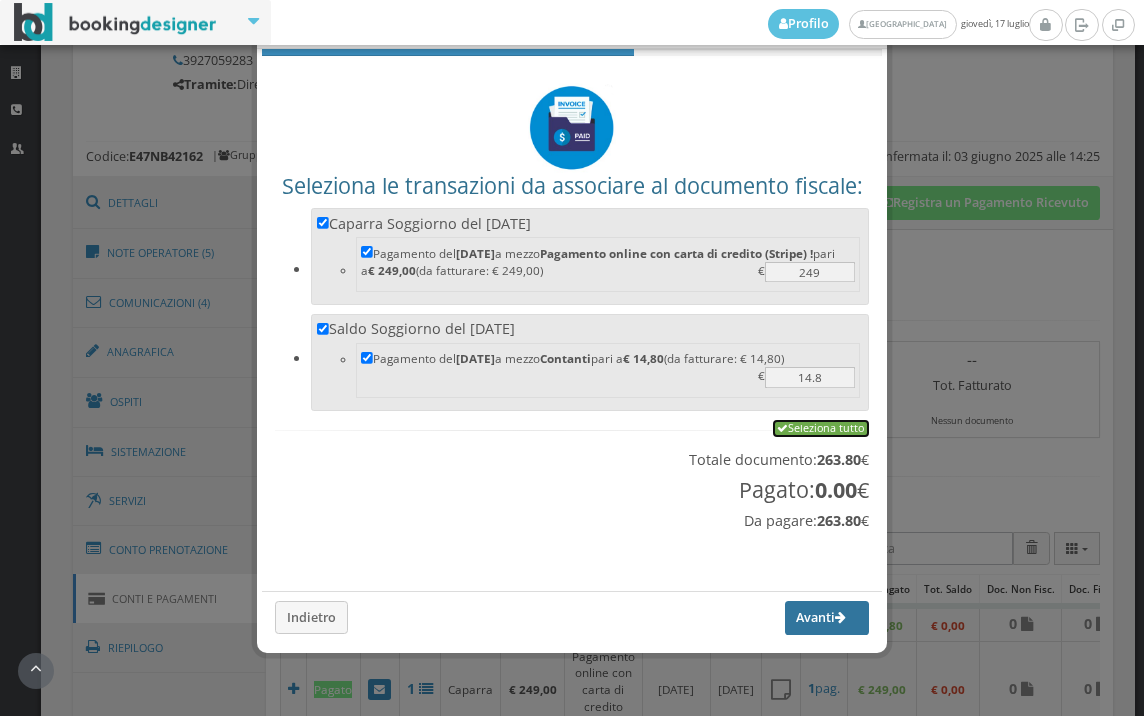 checkbox on "true" 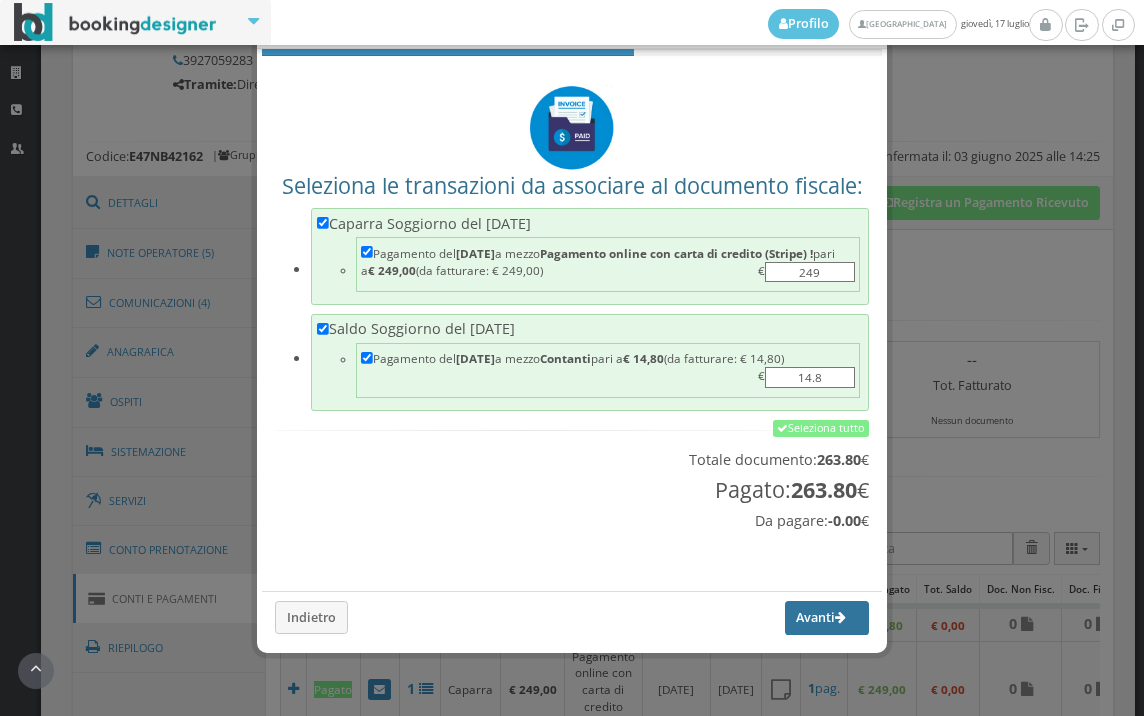 click on "Avanti" at bounding box center (827, 618) 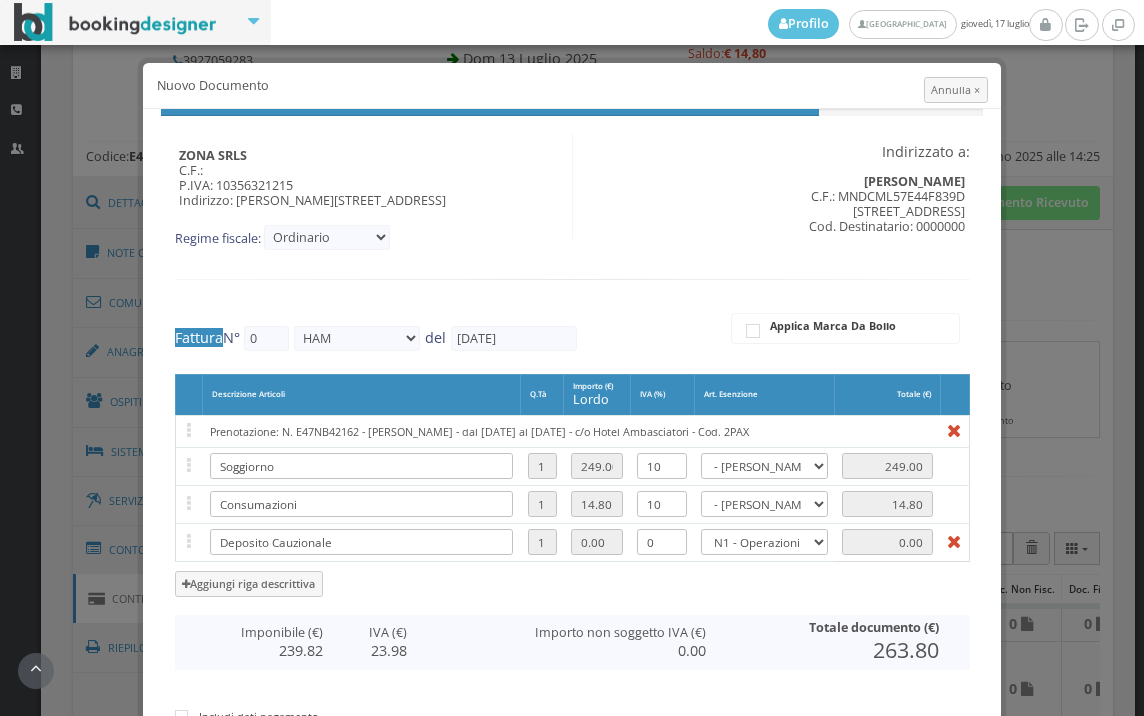 type on "296" 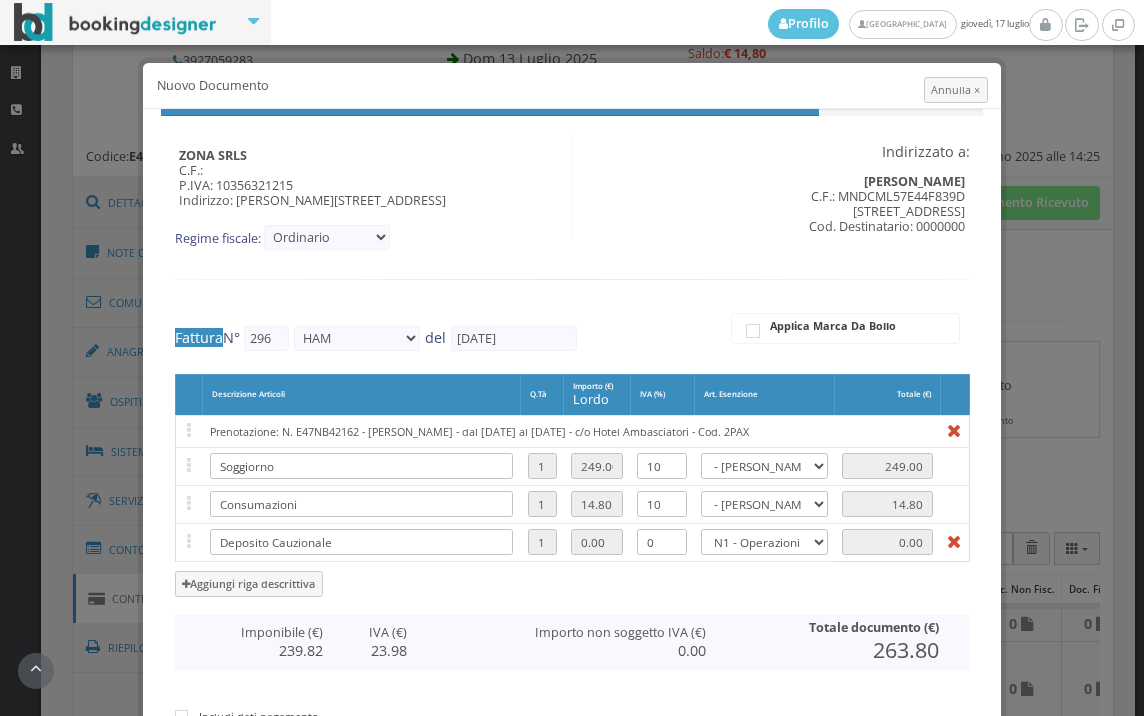 click on "Genera Documento" at bounding box center (894, 975) 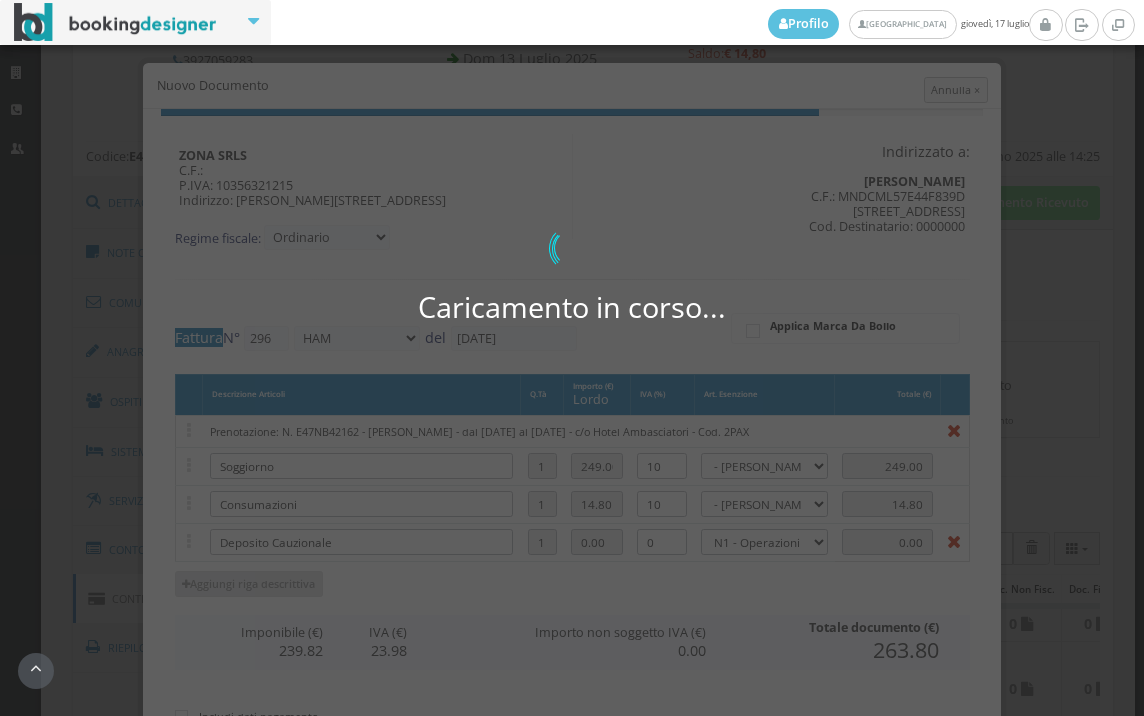 scroll, scrollTop: 412, scrollLeft: 0, axis: vertical 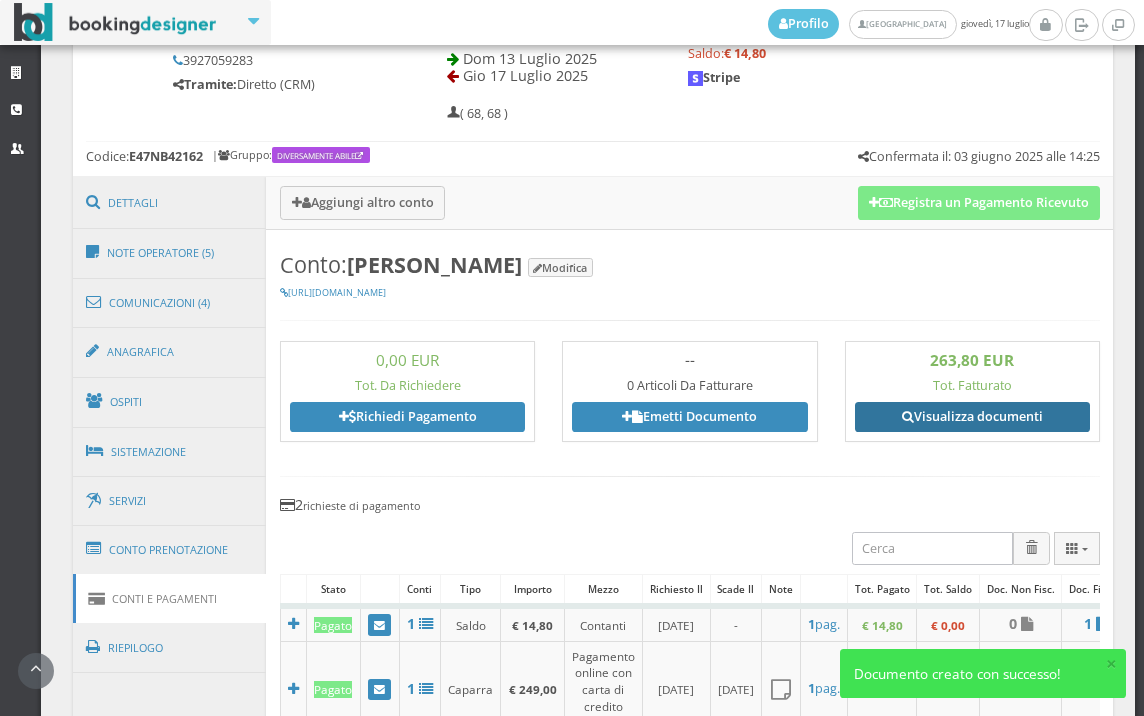 click on "Visualizza documenti" at bounding box center (972, 417) 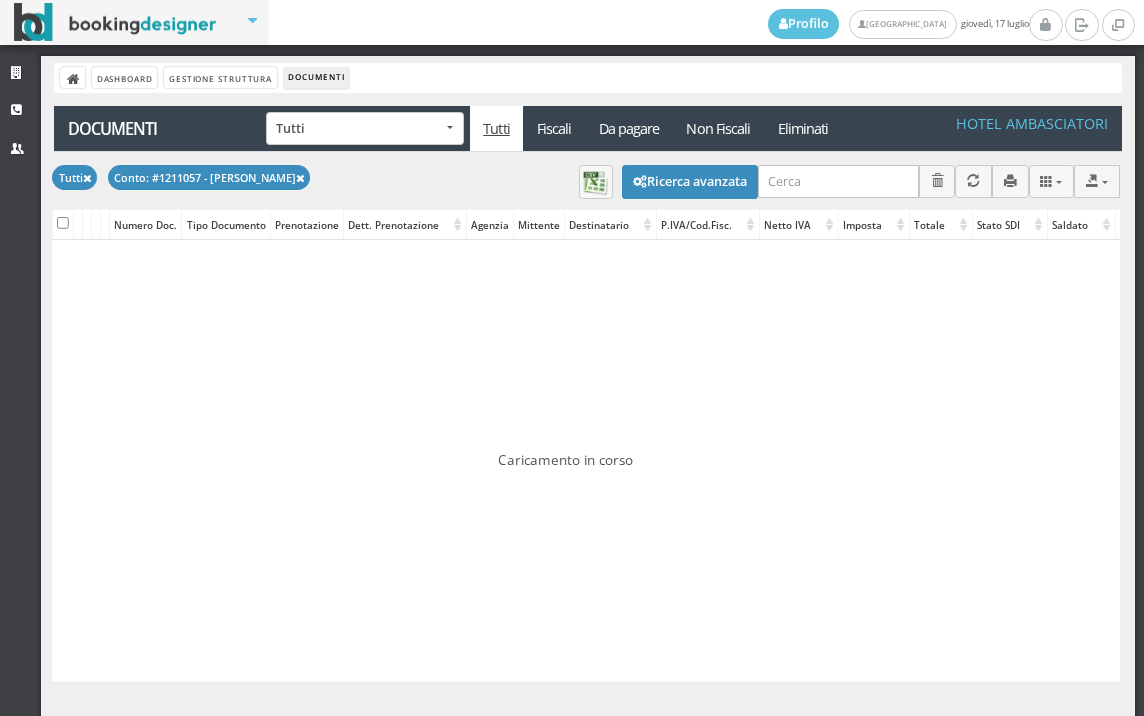 scroll, scrollTop: 0, scrollLeft: 0, axis: both 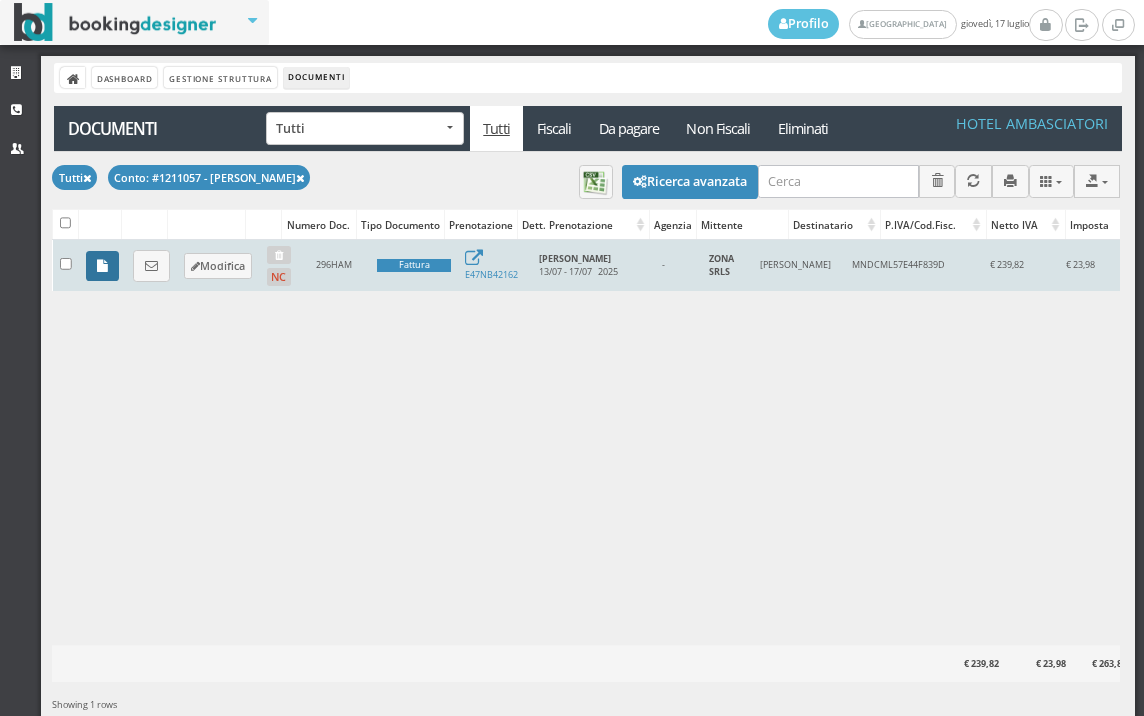 click at bounding box center (102, 266) 